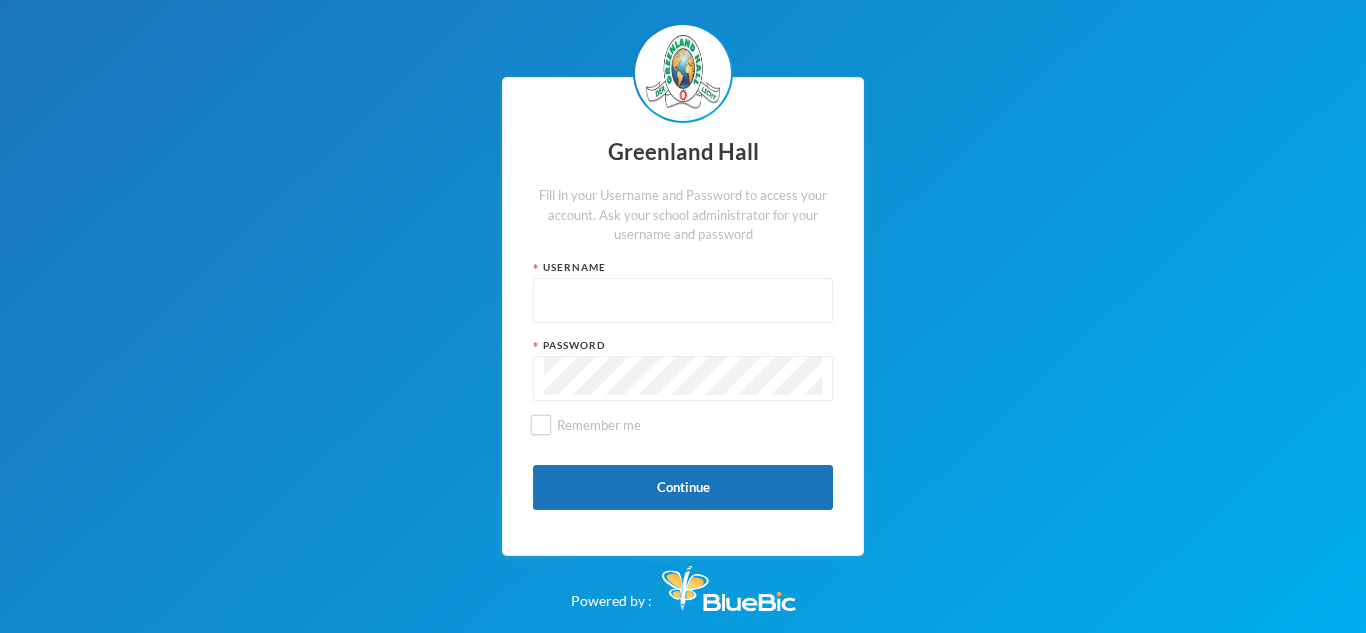 scroll, scrollTop: 0, scrollLeft: 0, axis: both 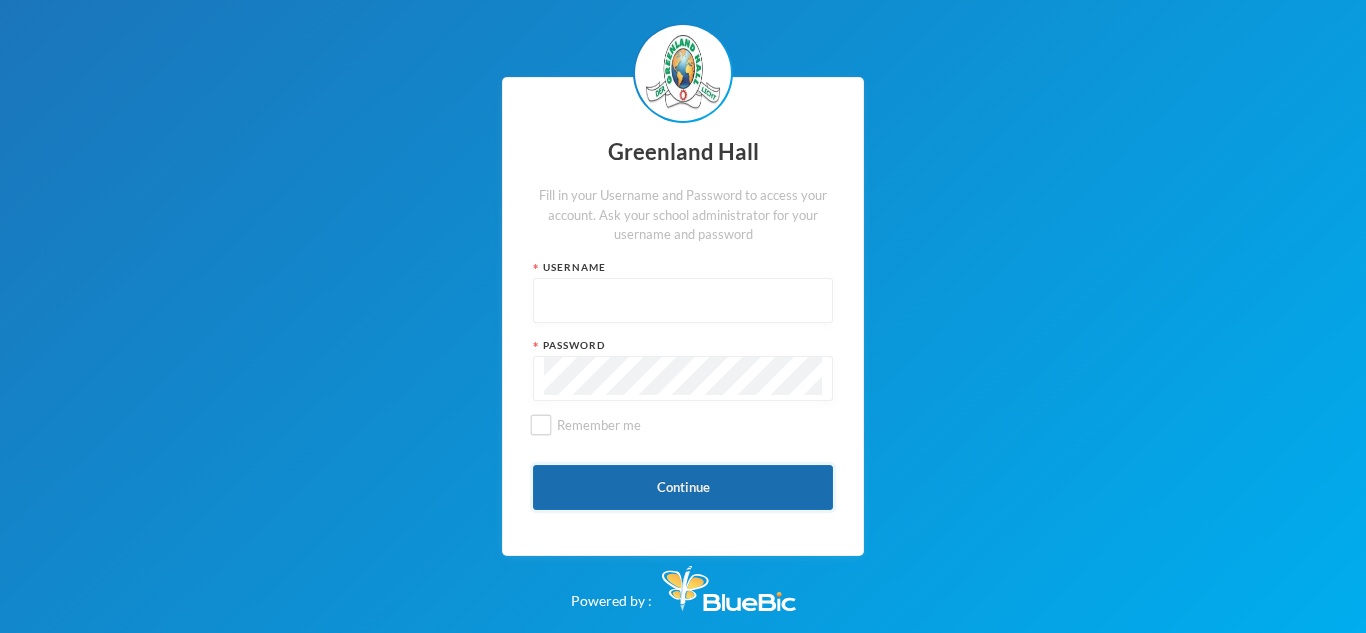 type on "glhd004" 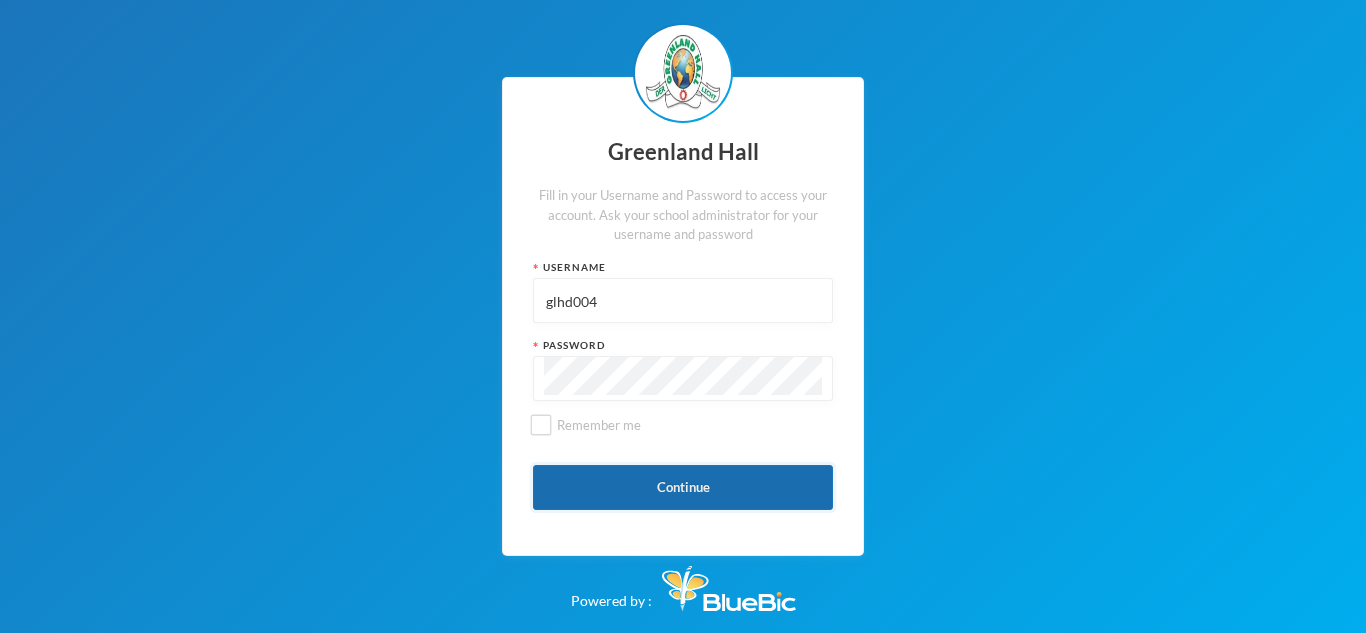 click on "Continue" at bounding box center (683, 487) 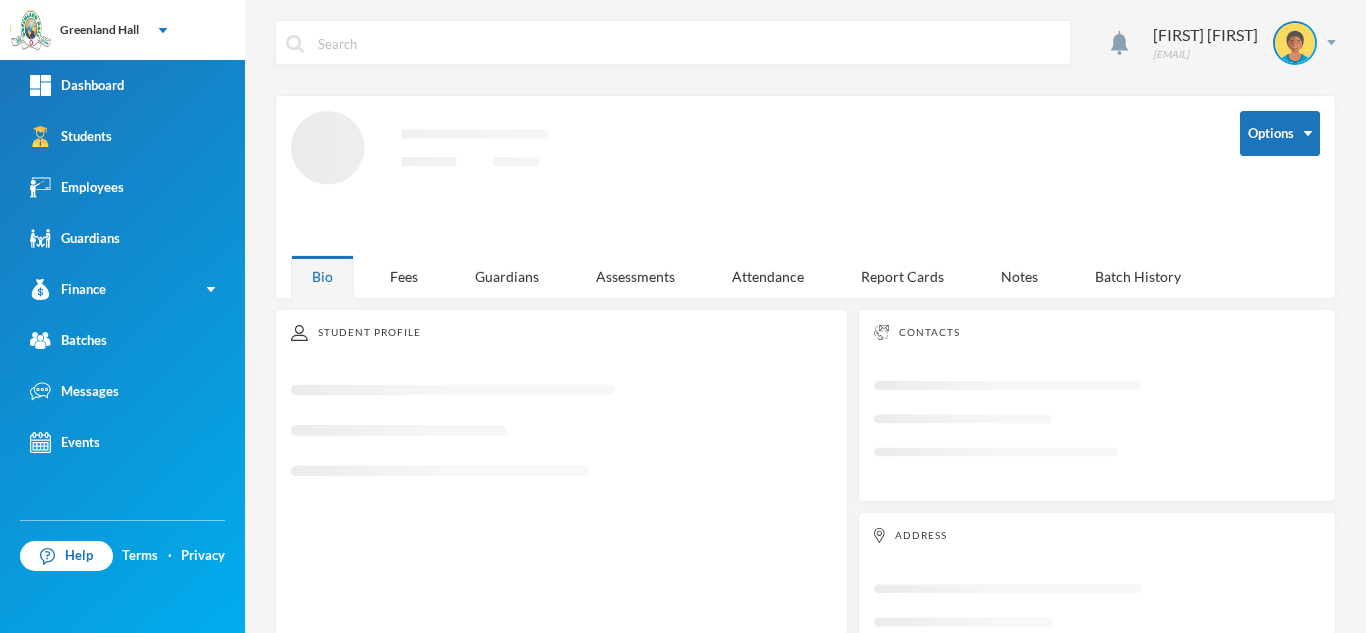 scroll, scrollTop: 0, scrollLeft: 0, axis: both 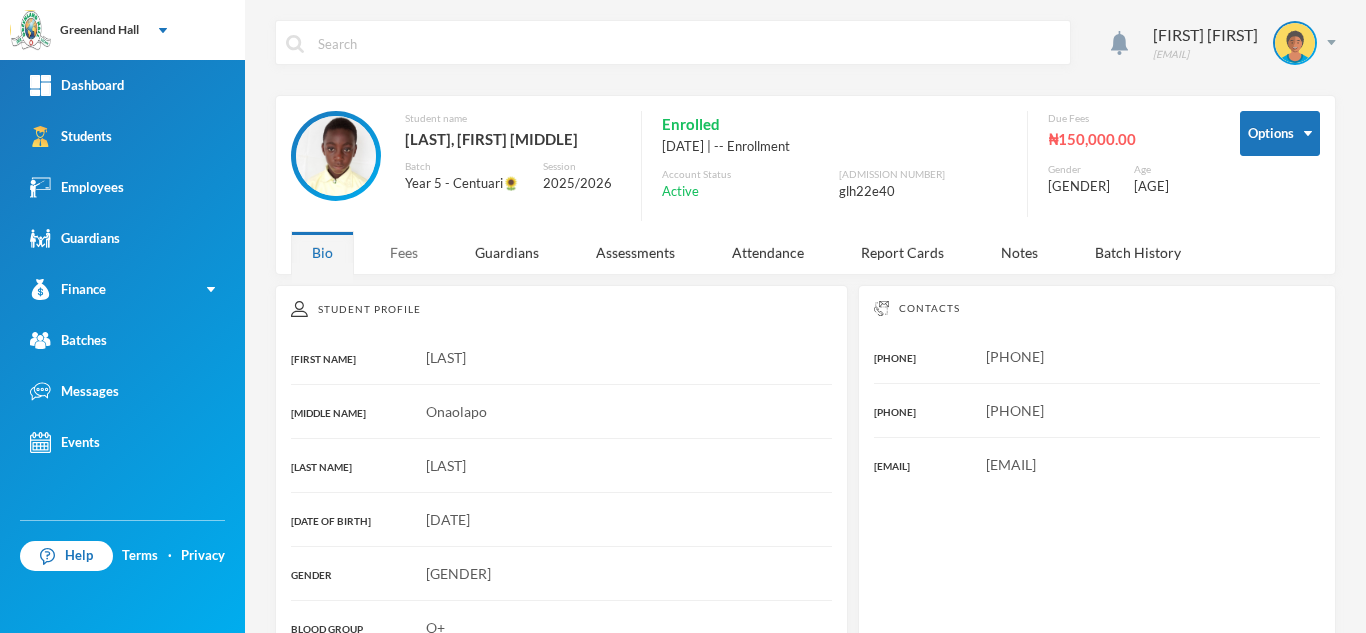 click on "Fees" at bounding box center (404, 252) 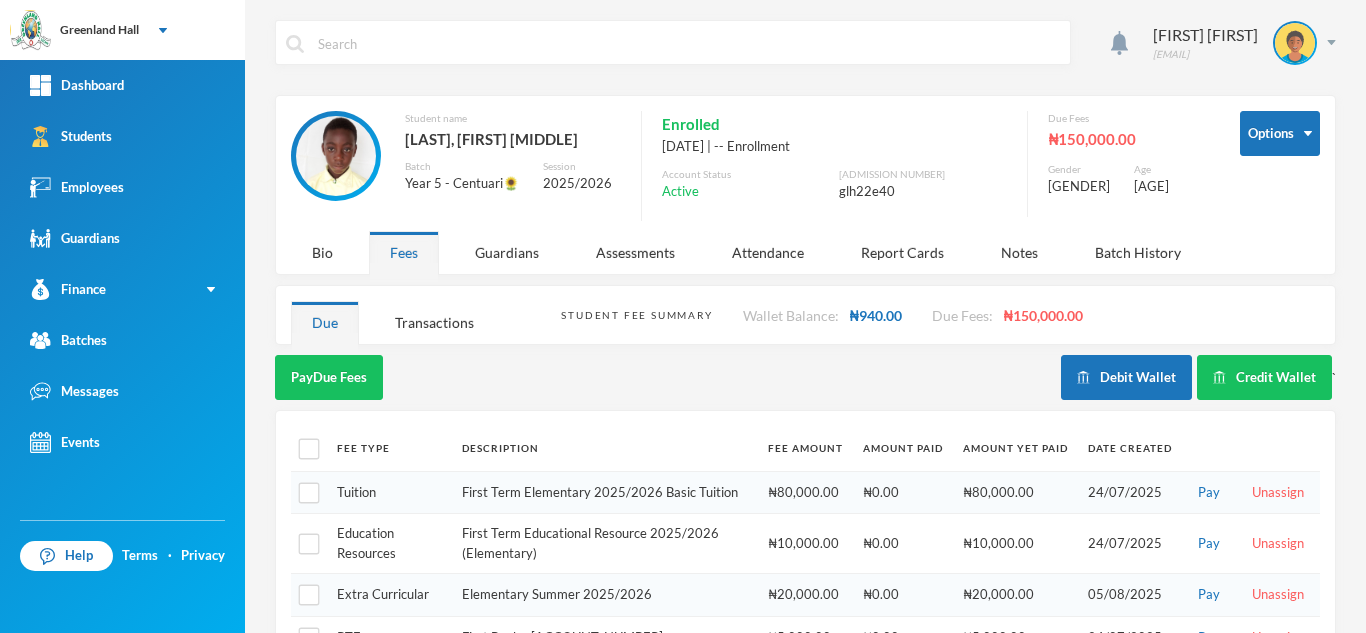 scroll, scrollTop: 146, scrollLeft: 0, axis: vertical 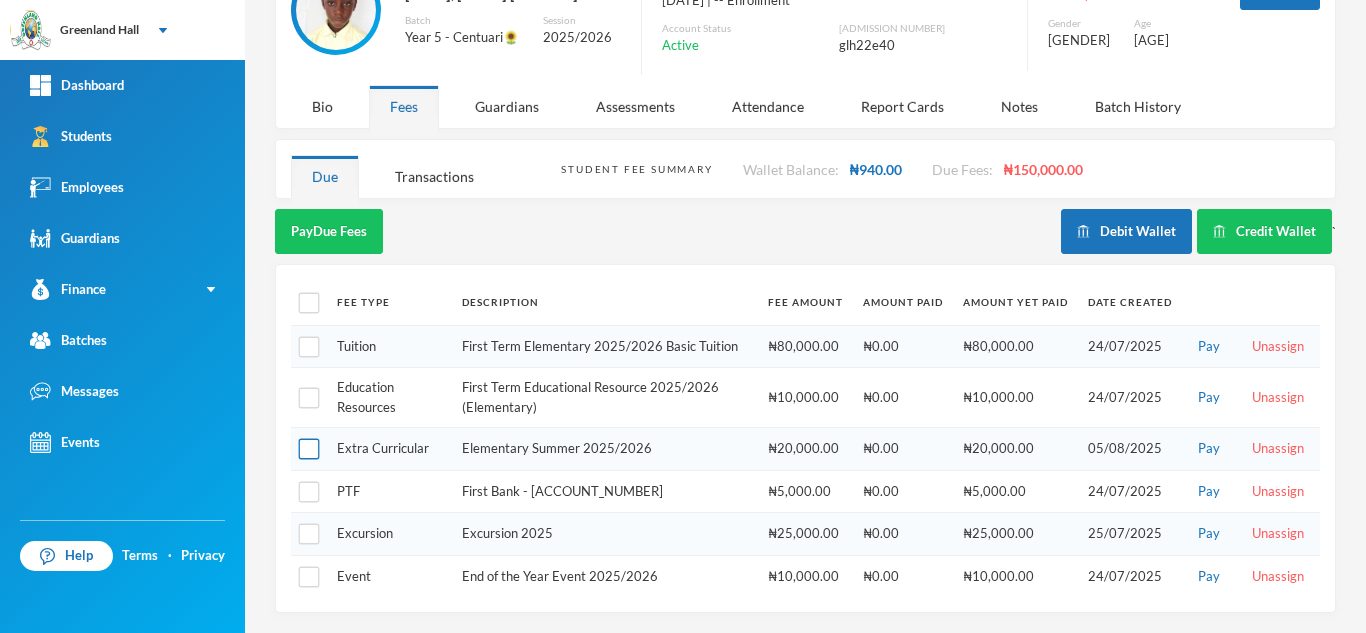 click at bounding box center (309, 449) 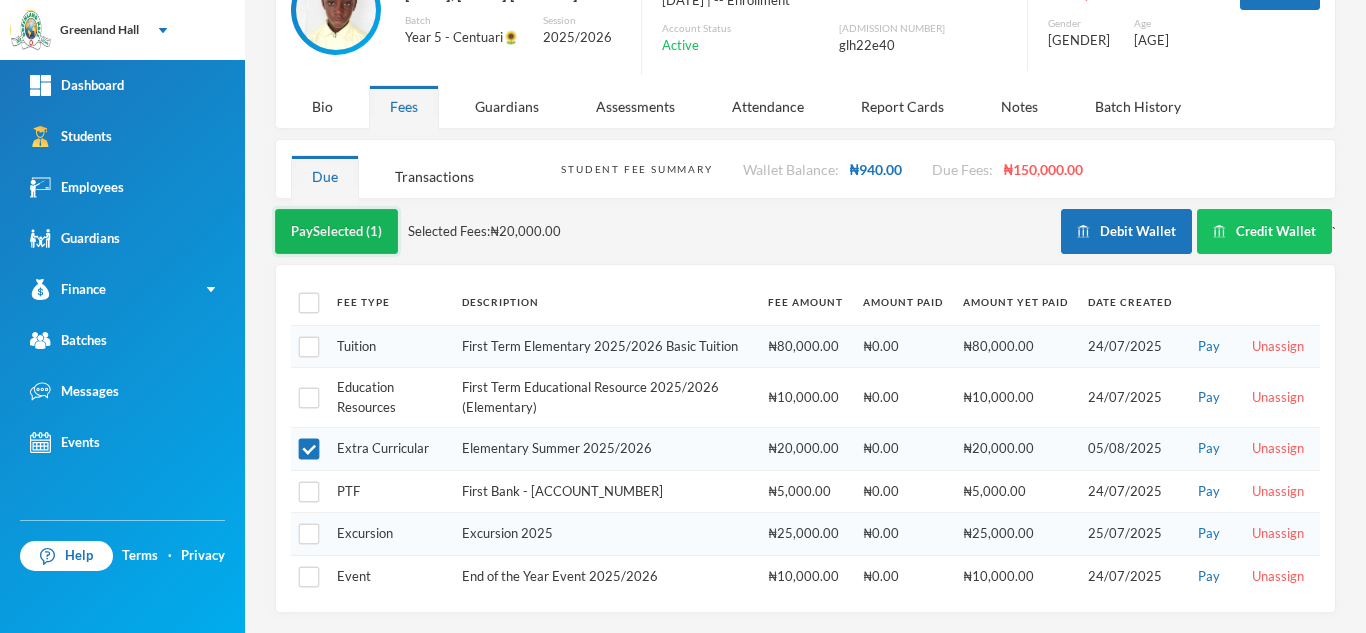 click on "Pay  Selected (1)" at bounding box center (336, 231) 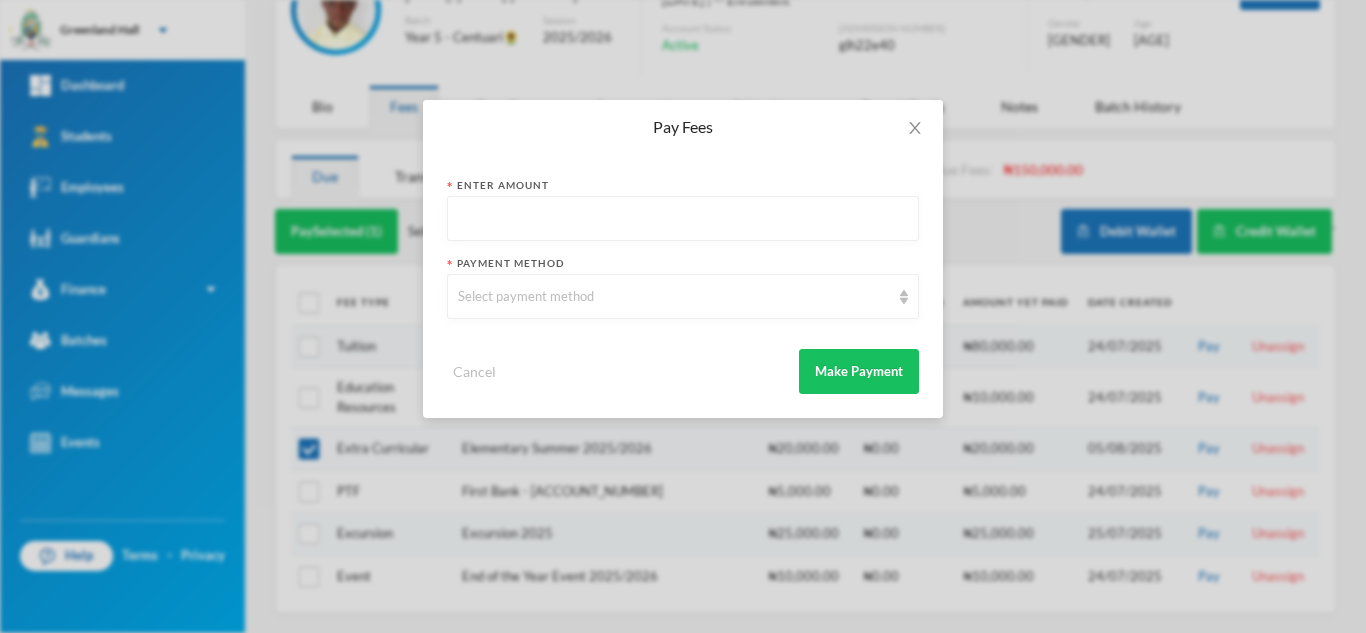click at bounding box center [683, 219] 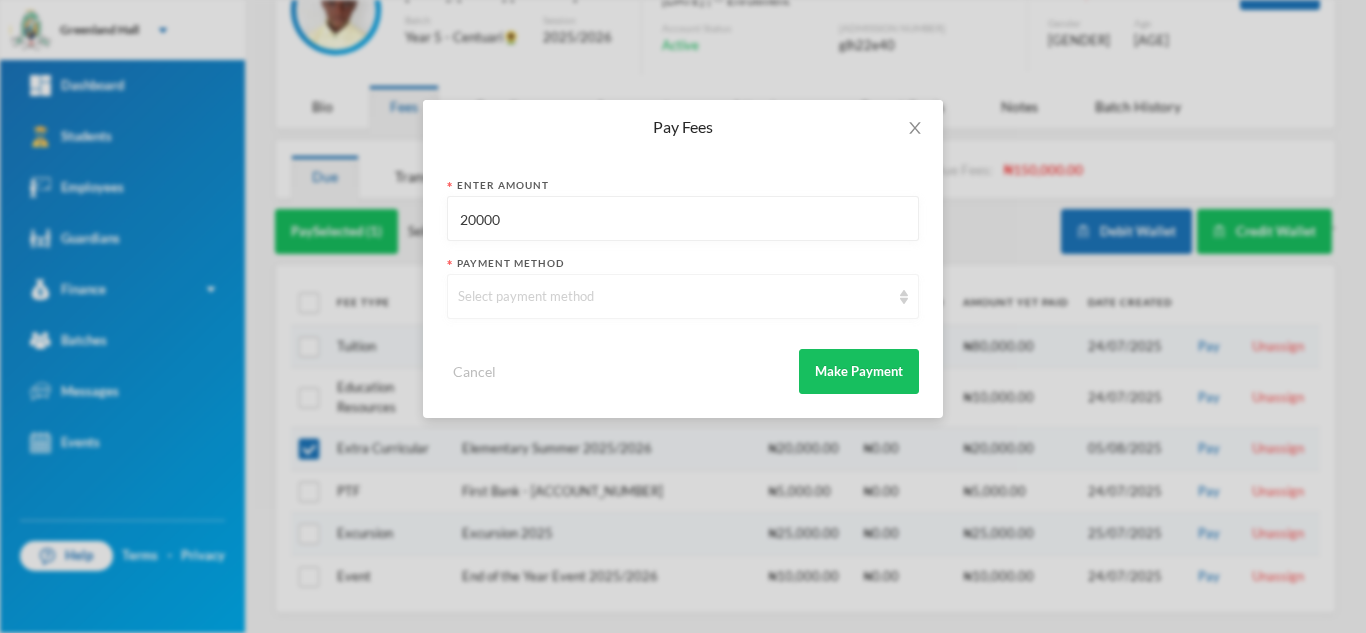 type on "20000" 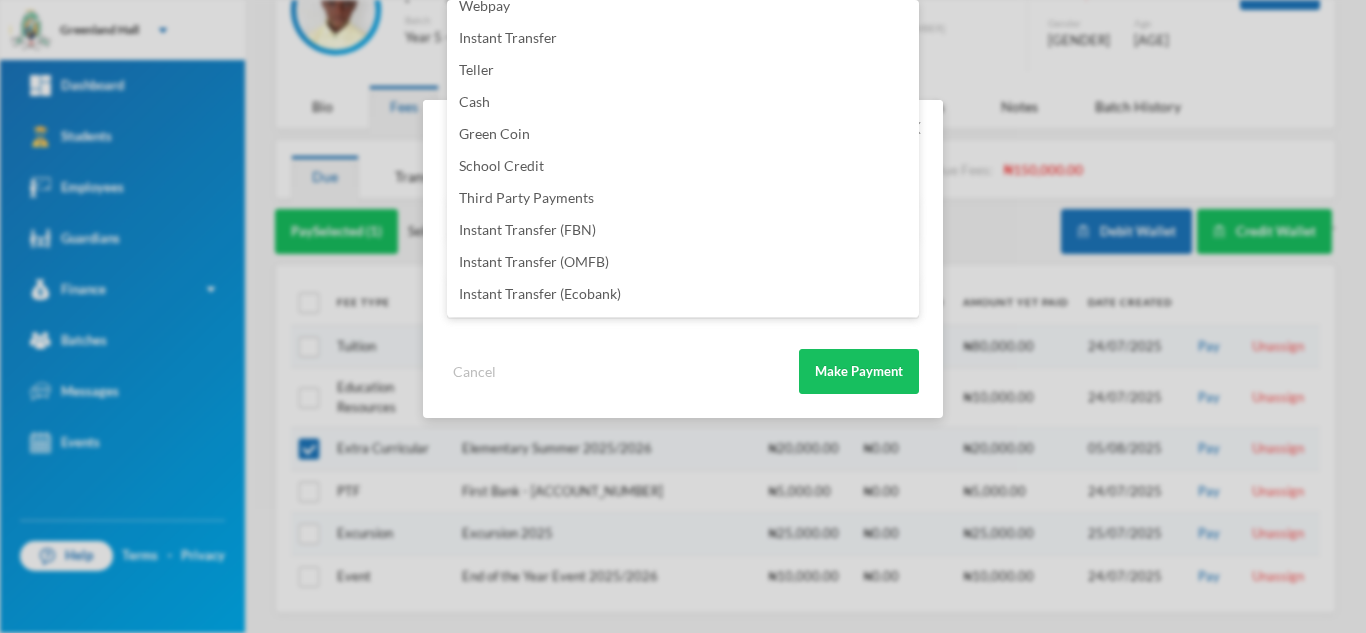 scroll, scrollTop: 235, scrollLeft: 0, axis: vertical 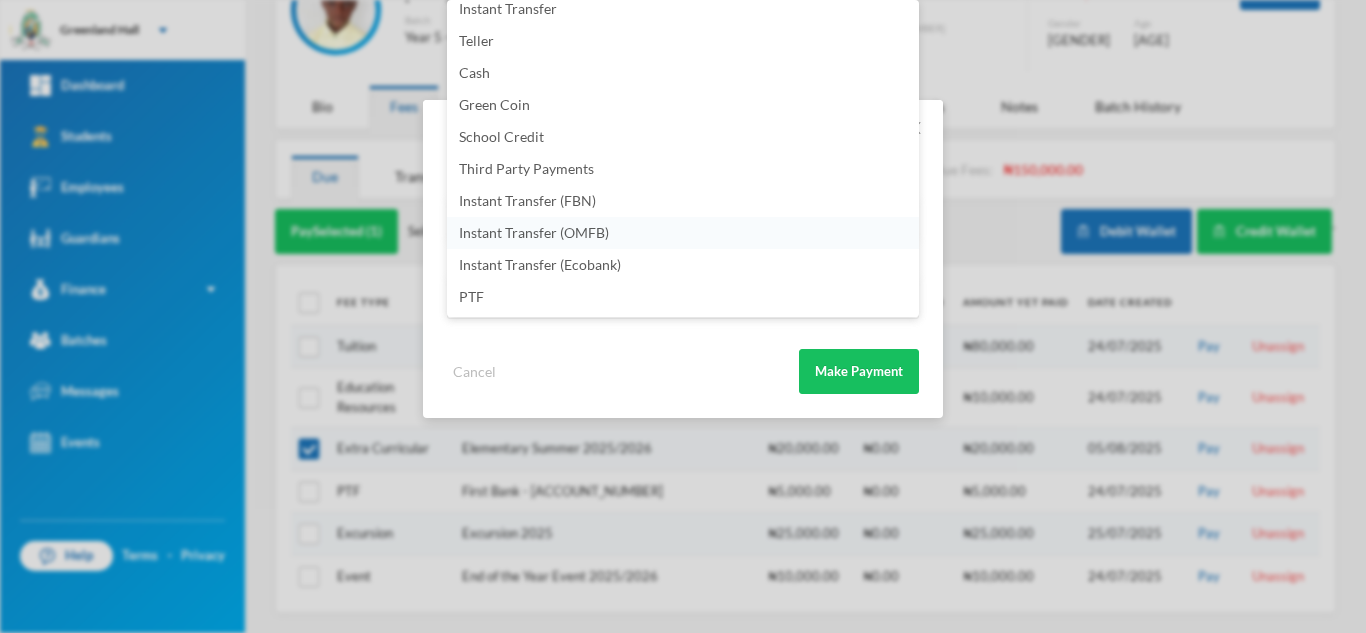 click on "Instant Transfer (OMFB)" at bounding box center (683, 233) 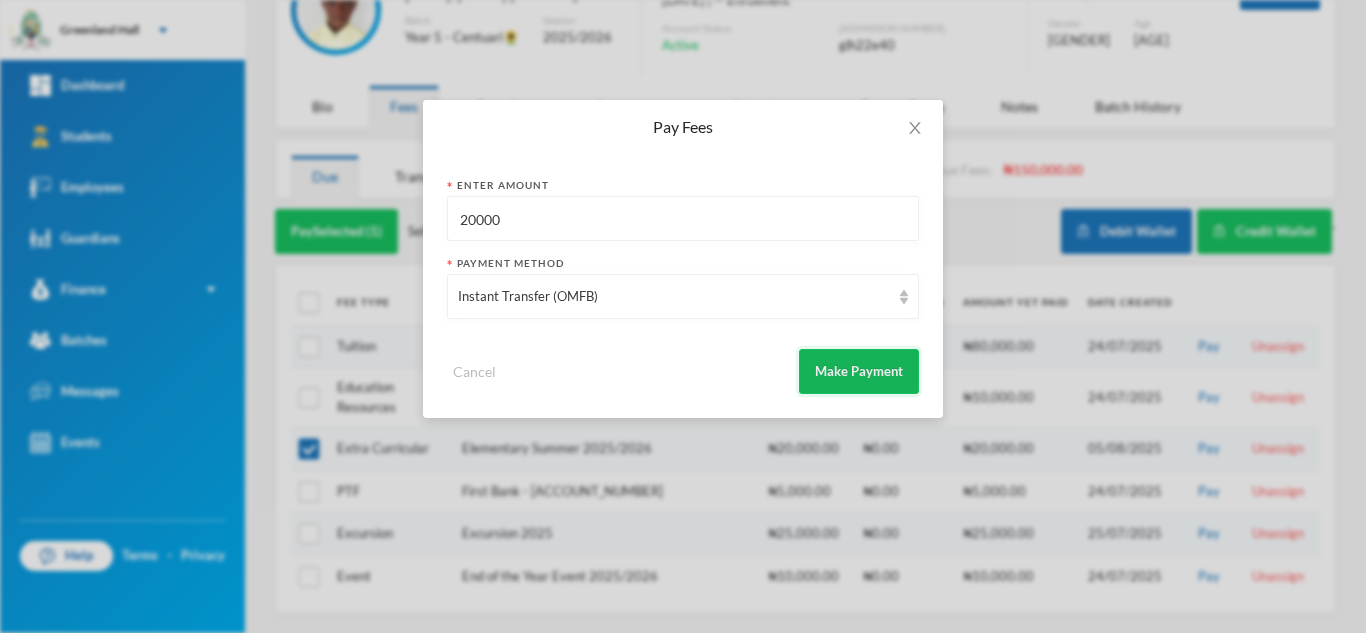click on "Make Payment" at bounding box center (859, 371) 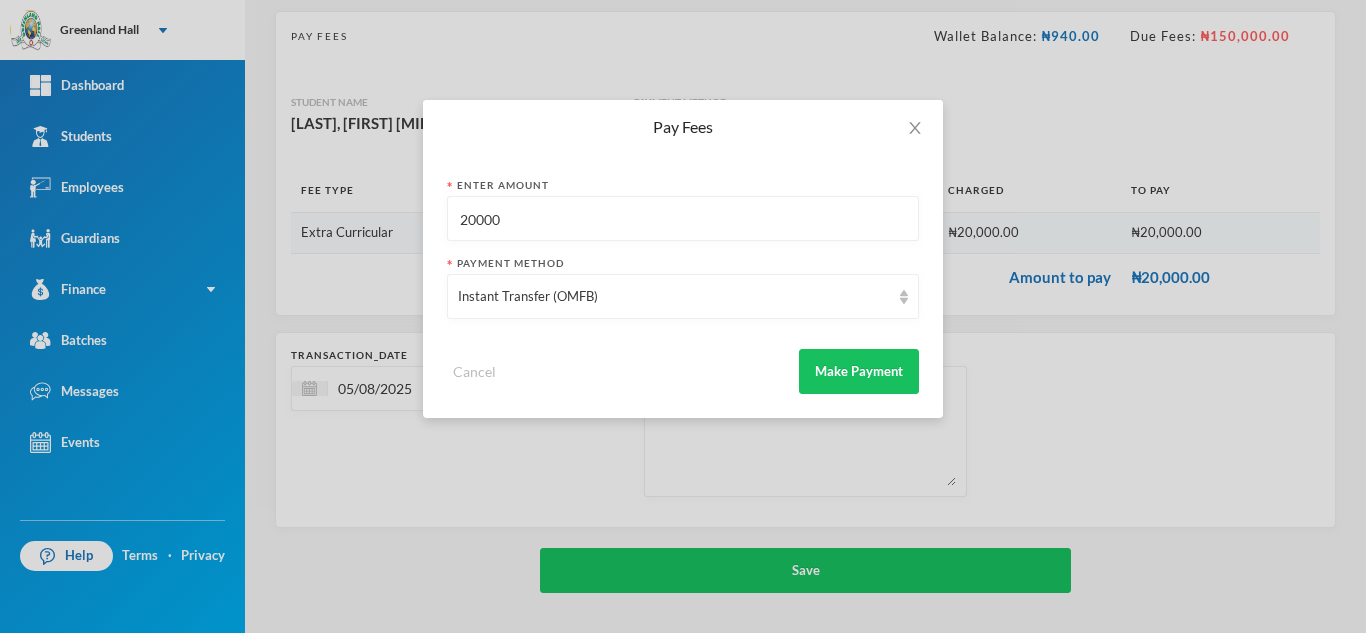 scroll, scrollTop: 128, scrollLeft: 0, axis: vertical 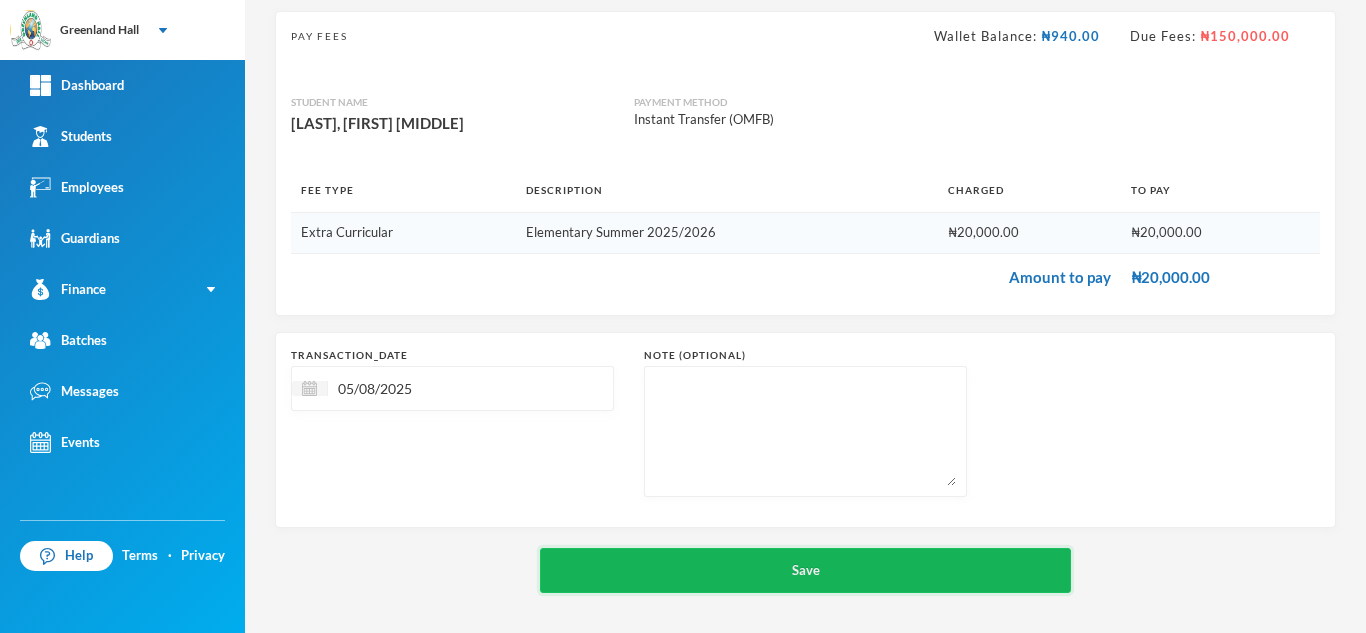 click on "Save" at bounding box center [805, 570] 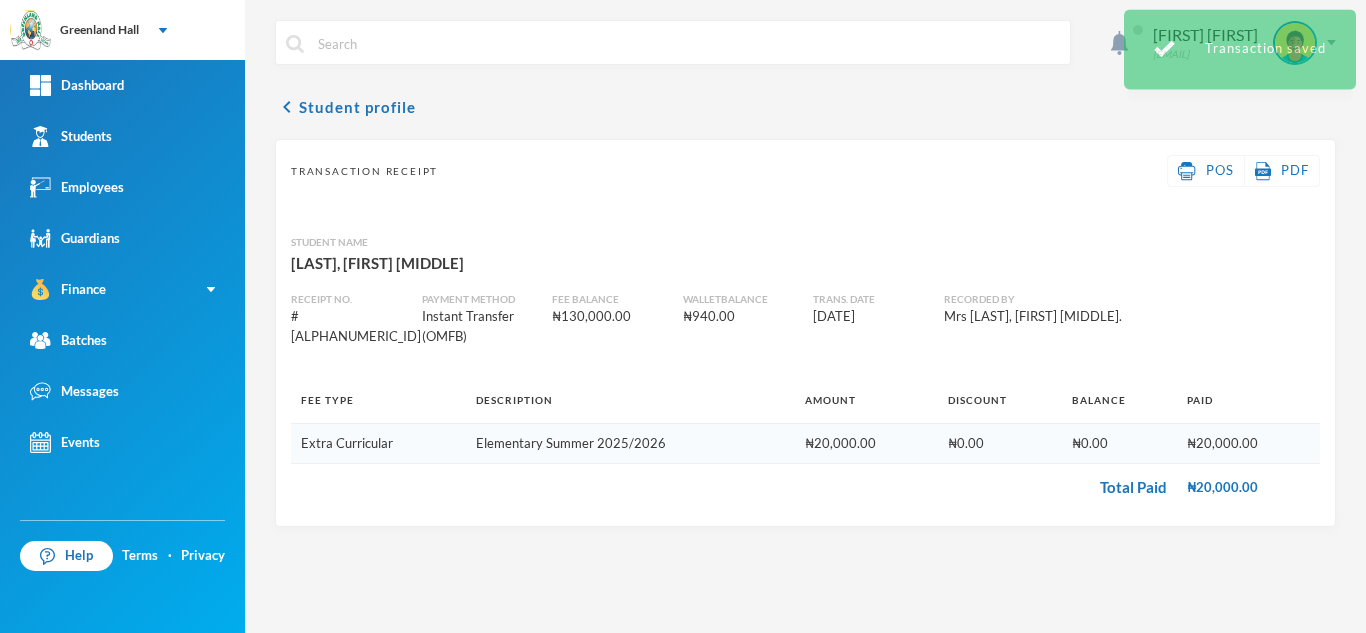 scroll, scrollTop: 0, scrollLeft: 0, axis: both 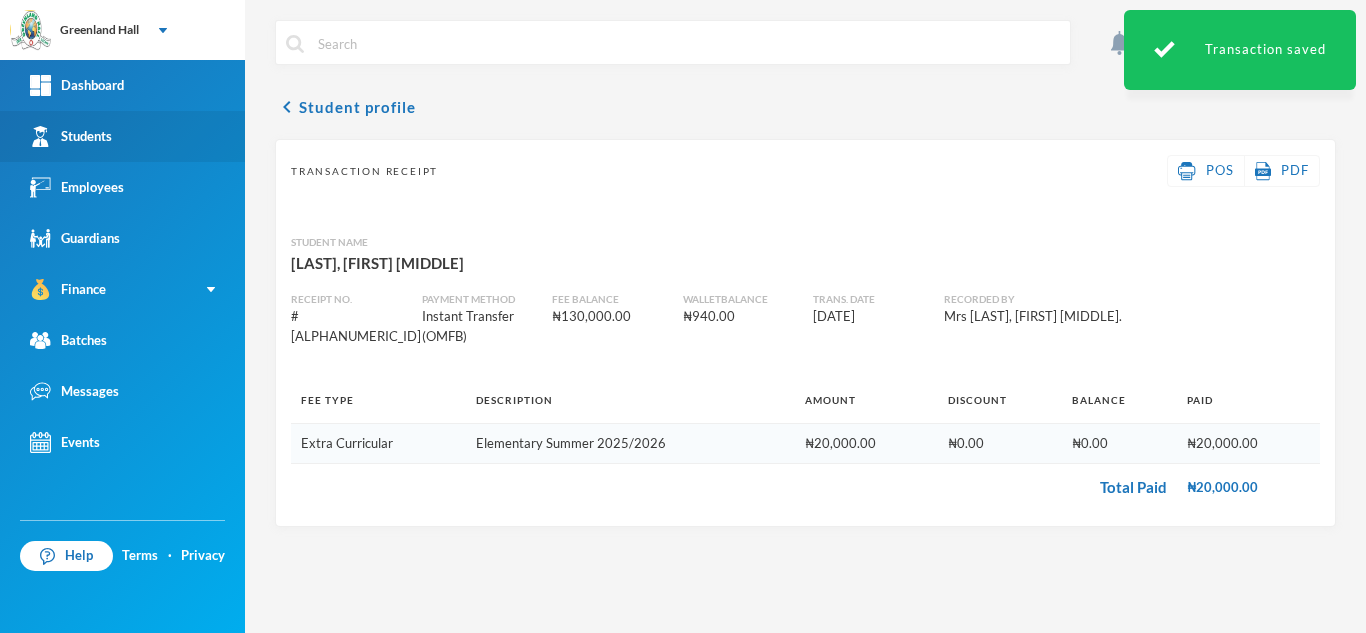 click on "Students" at bounding box center (122, 136) 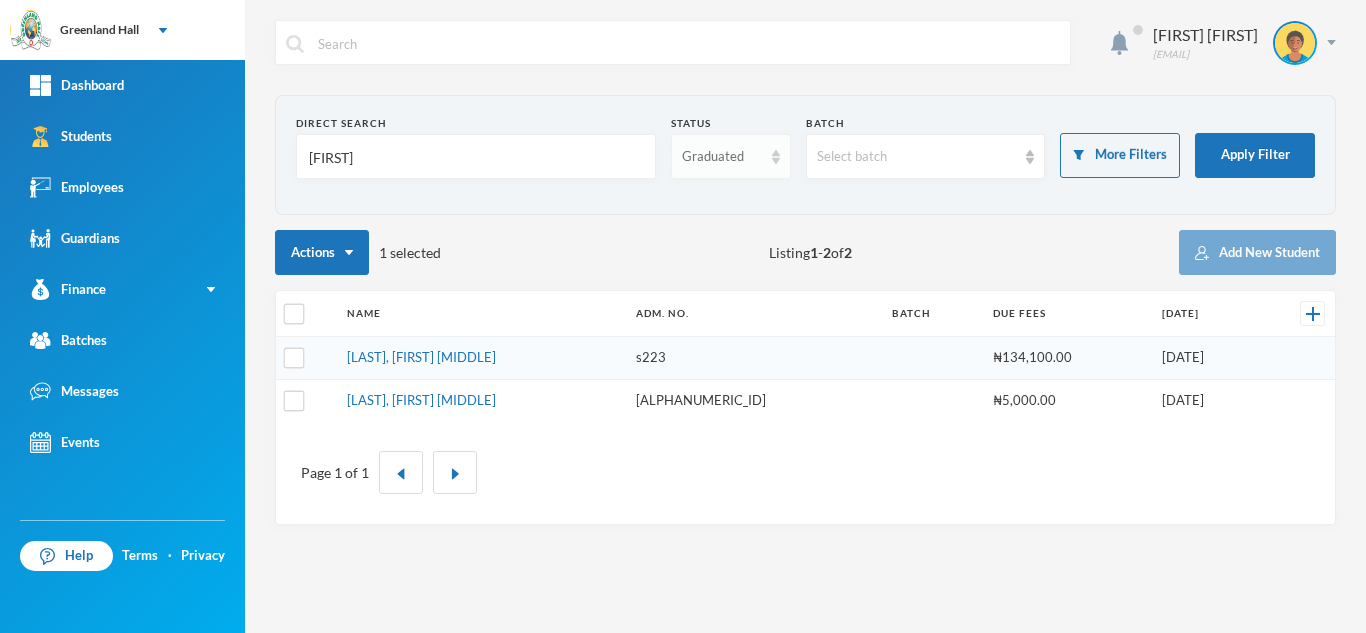 click on "Graduated" at bounding box center [722, 157] 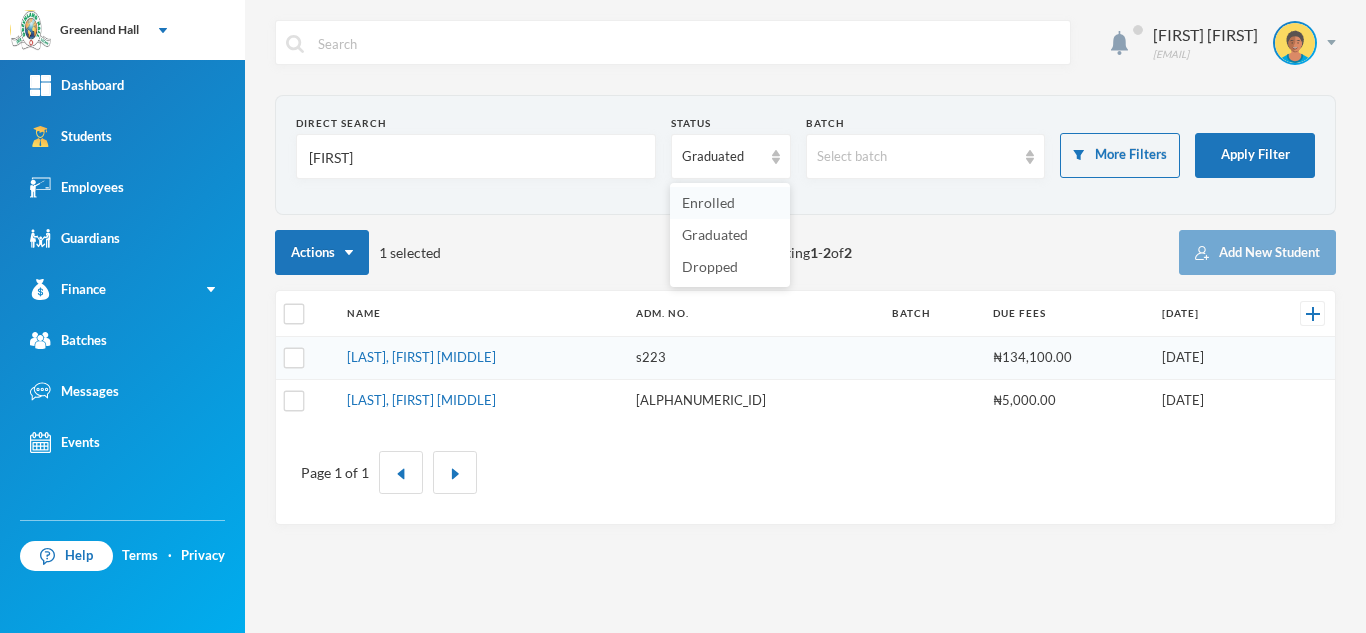 click on "Enrolled" at bounding box center [708, 202] 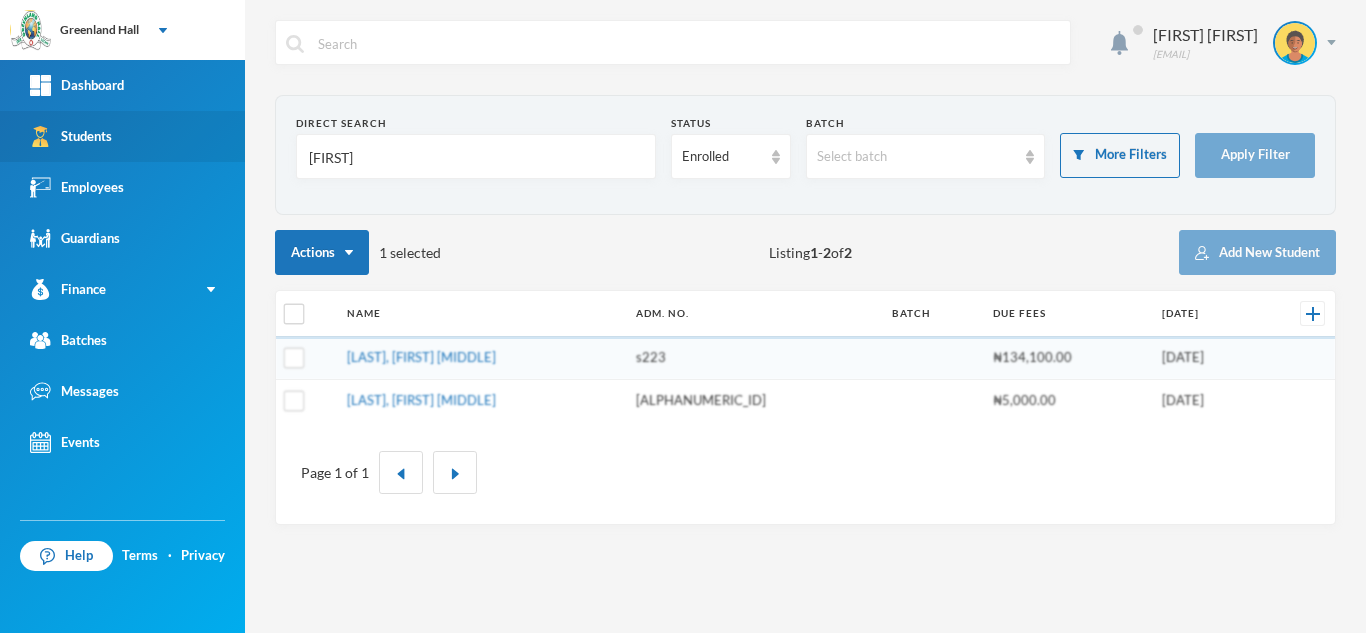 drag, startPoint x: 414, startPoint y: 154, endPoint x: 189, endPoint y: 159, distance: 225.05554 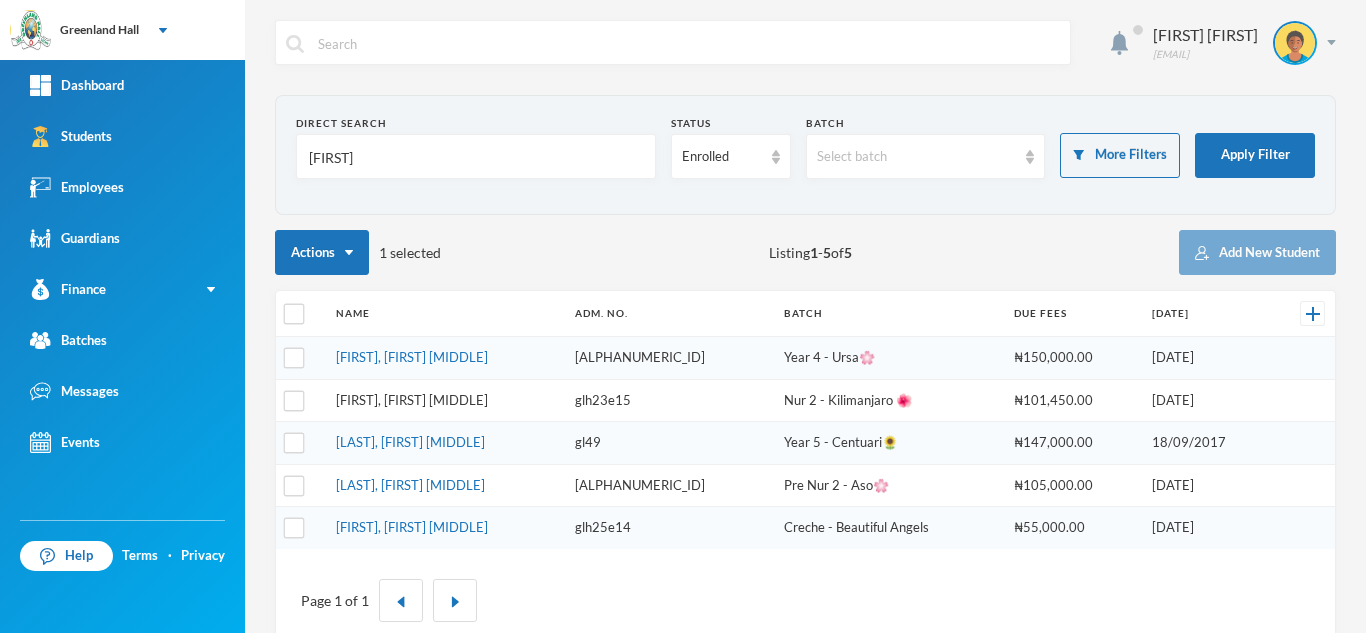 click on "[FIRST], [FIRST] [MIDDLE]" at bounding box center [412, 400] 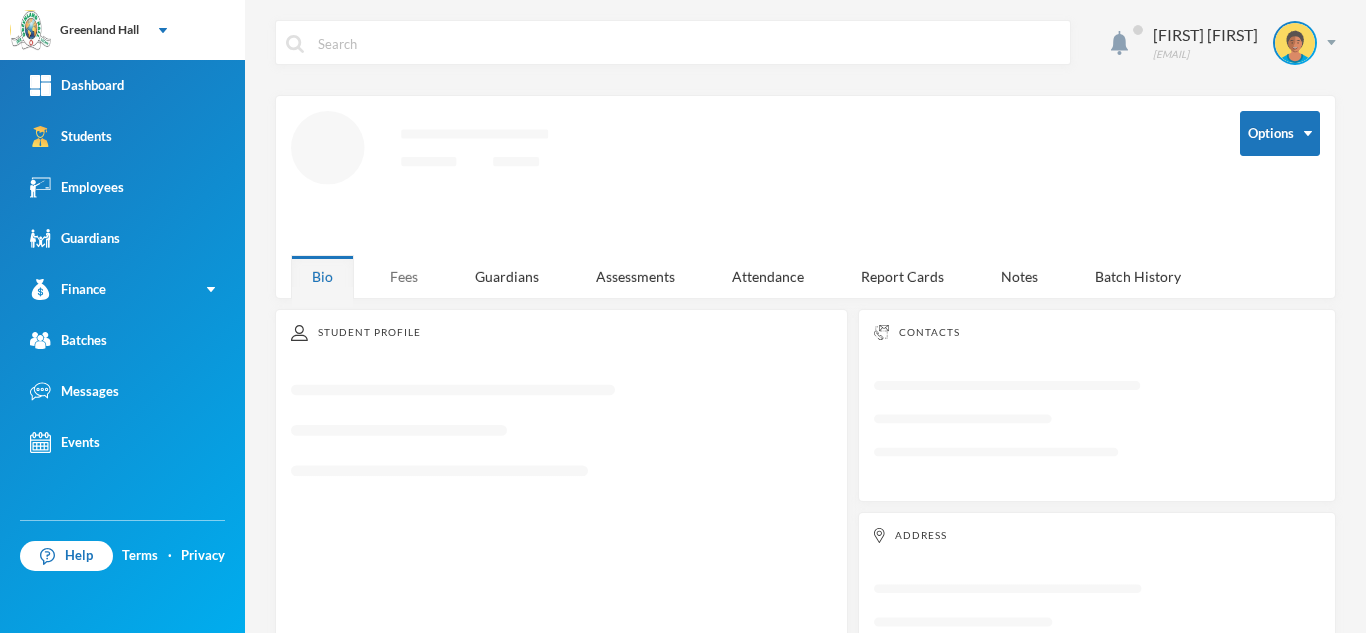click on "Fees" at bounding box center (404, 276) 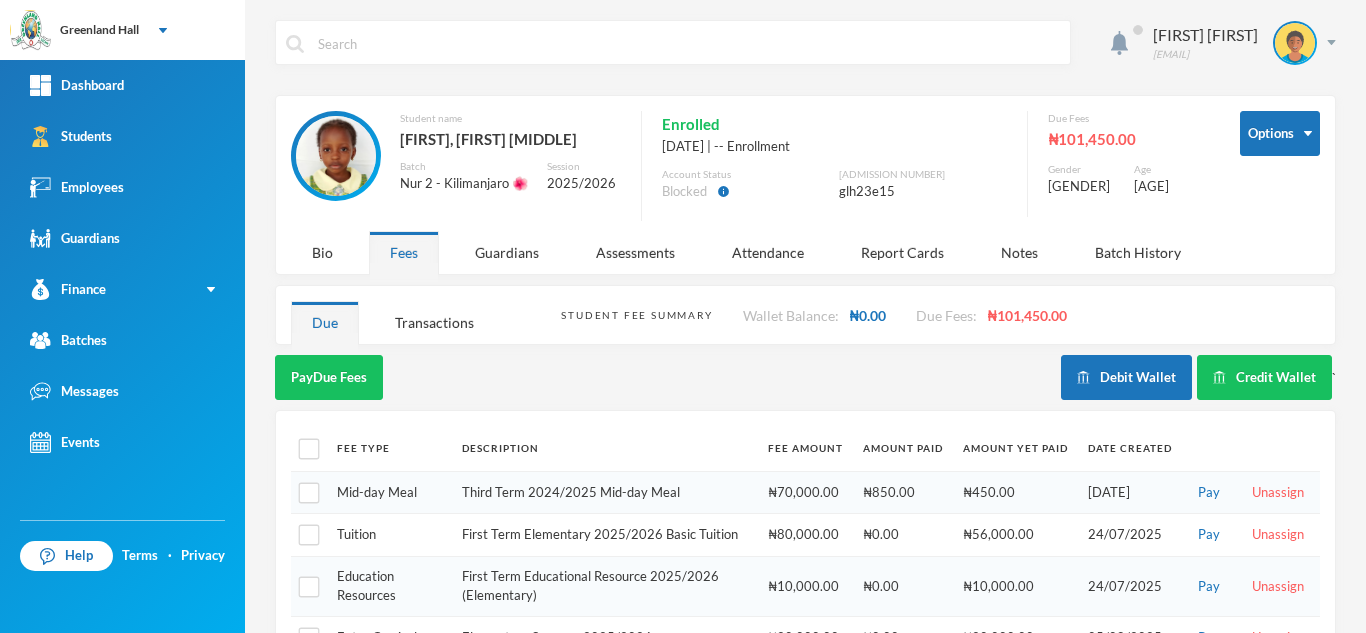 scroll, scrollTop: 178, scrollLeft: 0, axis: vertical 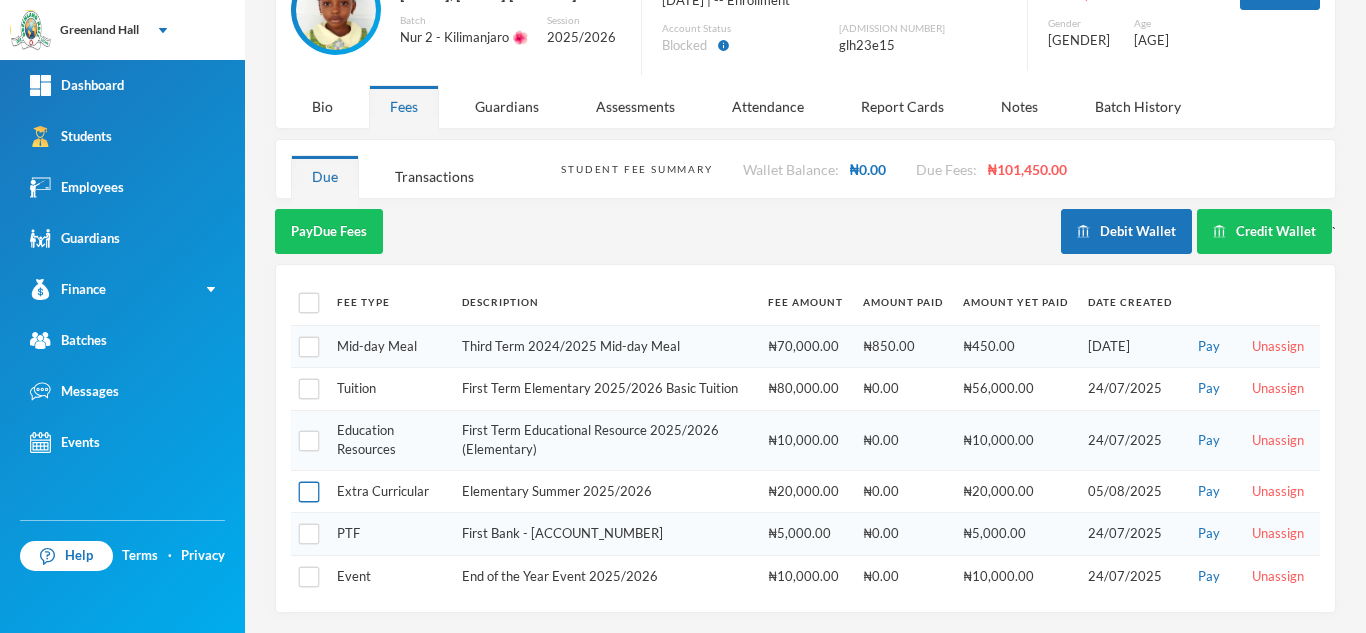click at bounding box center [309, 492] 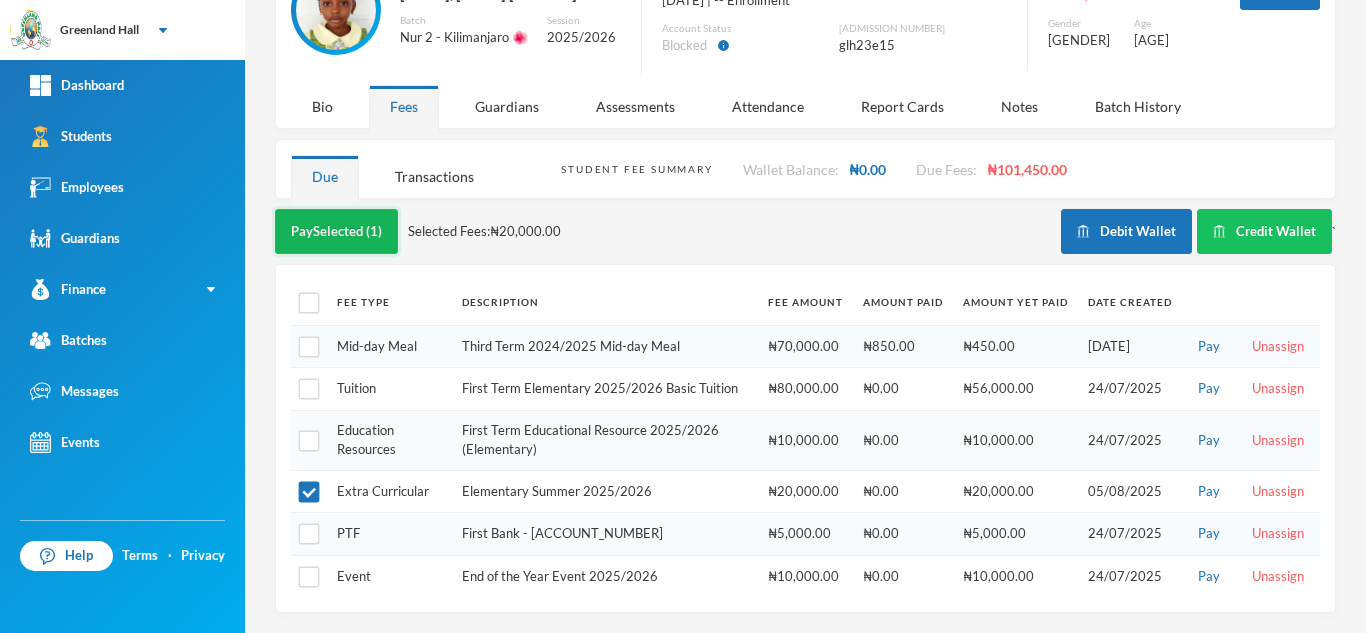 click on "Pay  Selected (1)" at bounding box center (336, 231) 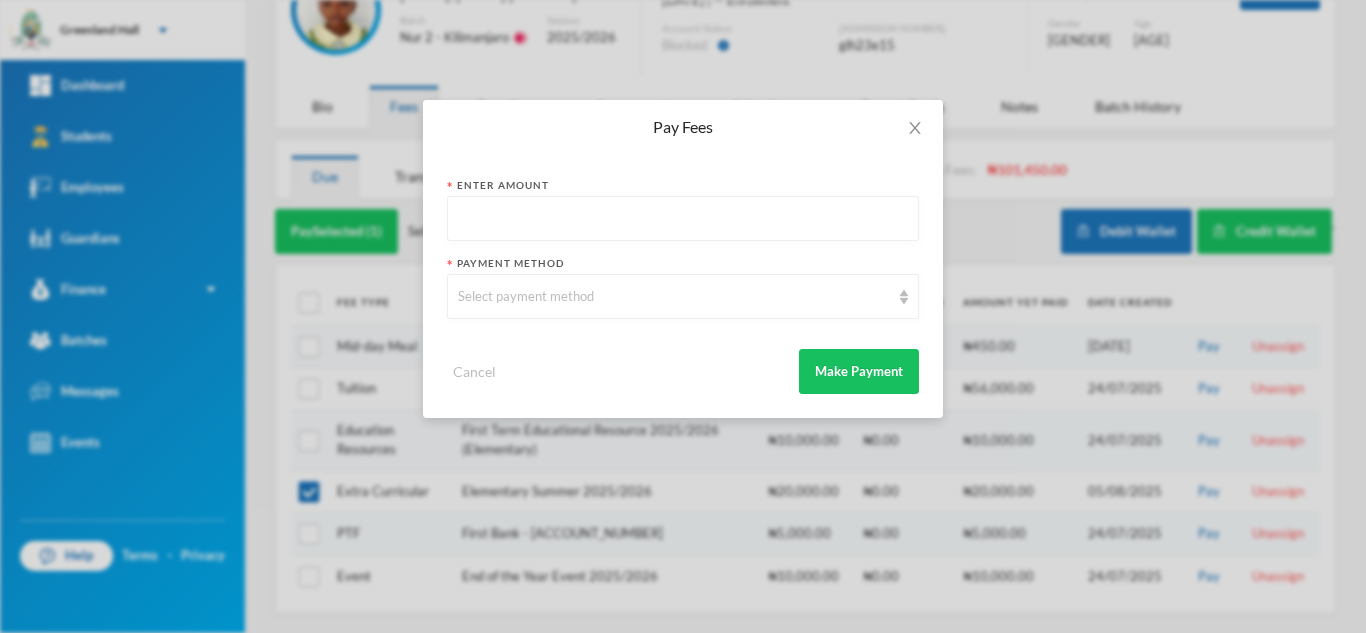 click at bounding box center (683, 219) 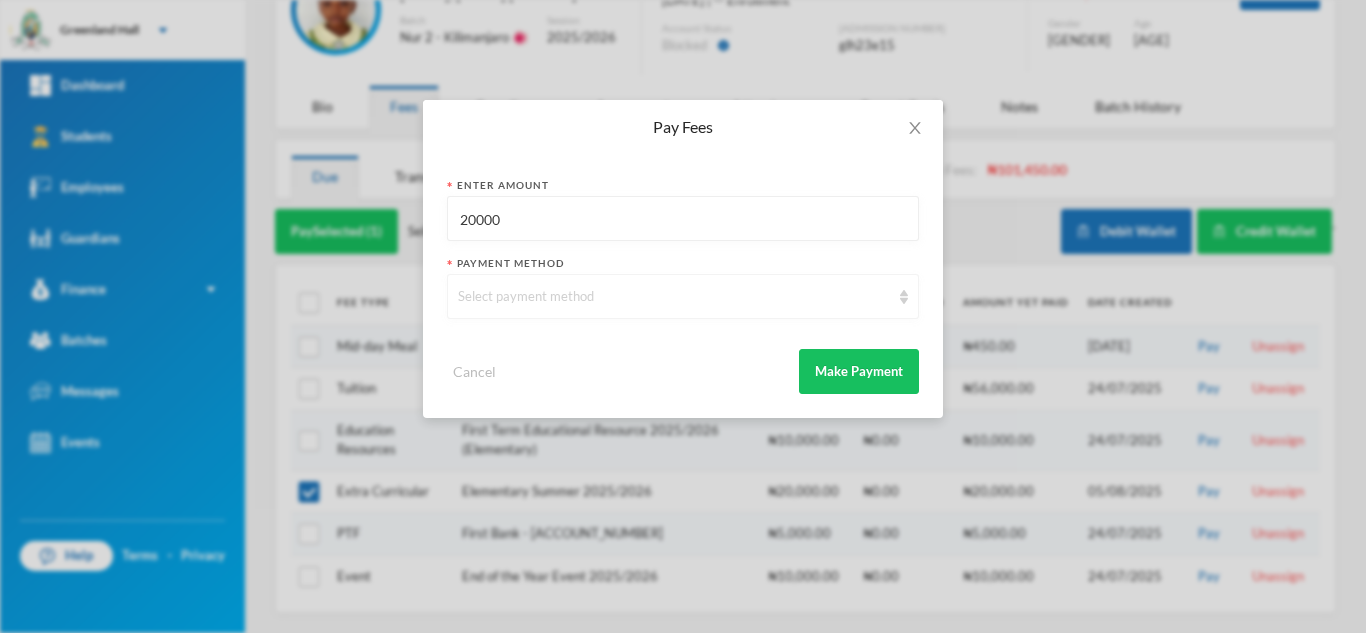 type on "20000" 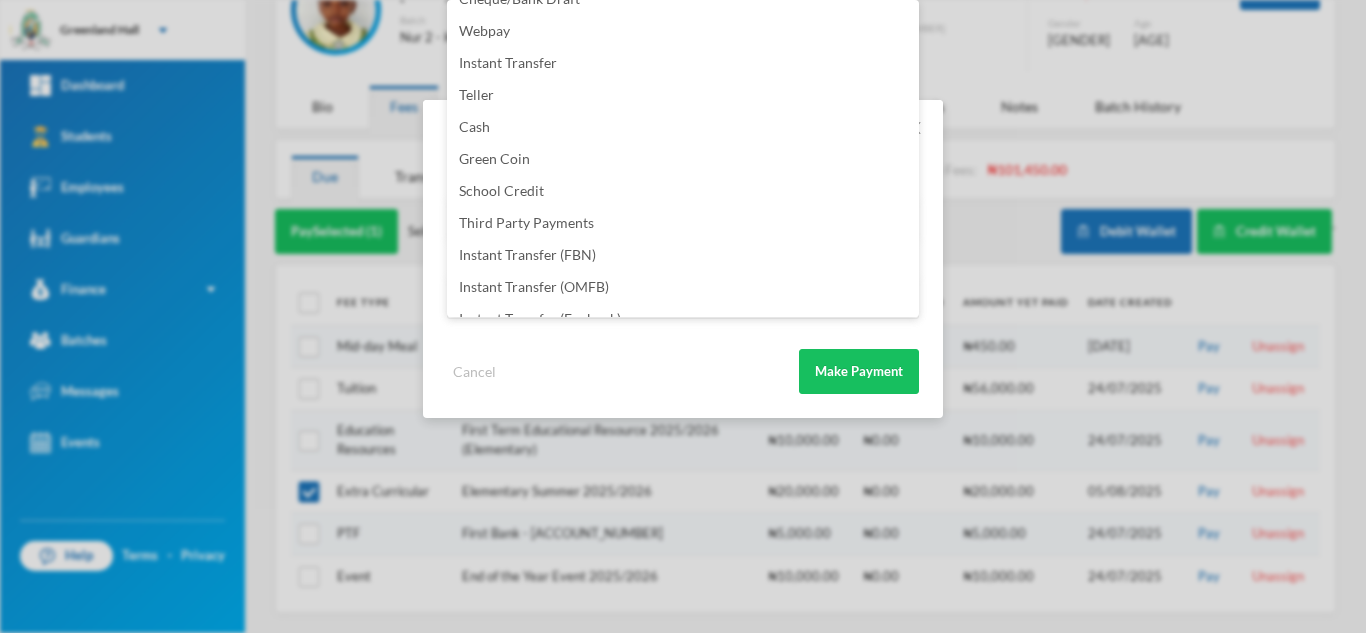 scroll, scrollTop: 235, scrollLeft: 0, axis: vertical 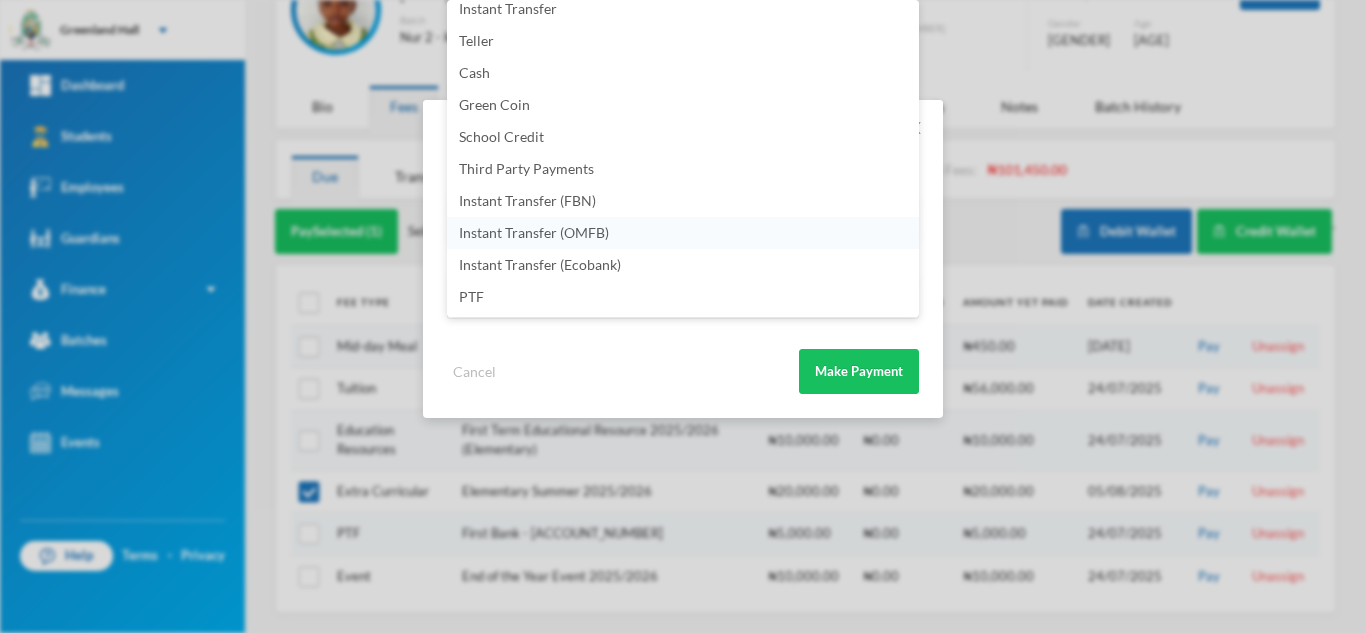 click on "Instant Transfer (OMFB)" at bounding box center [683, 233] 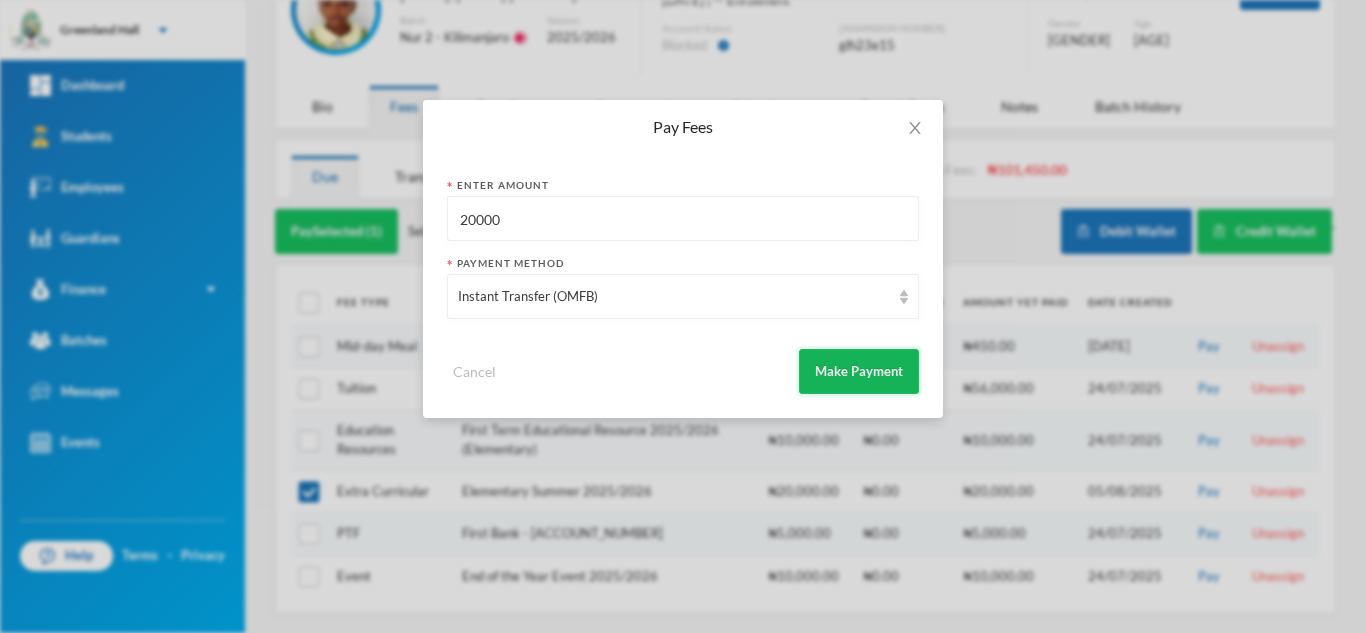 click on "Make Payment" at bounding box center [859, 371] 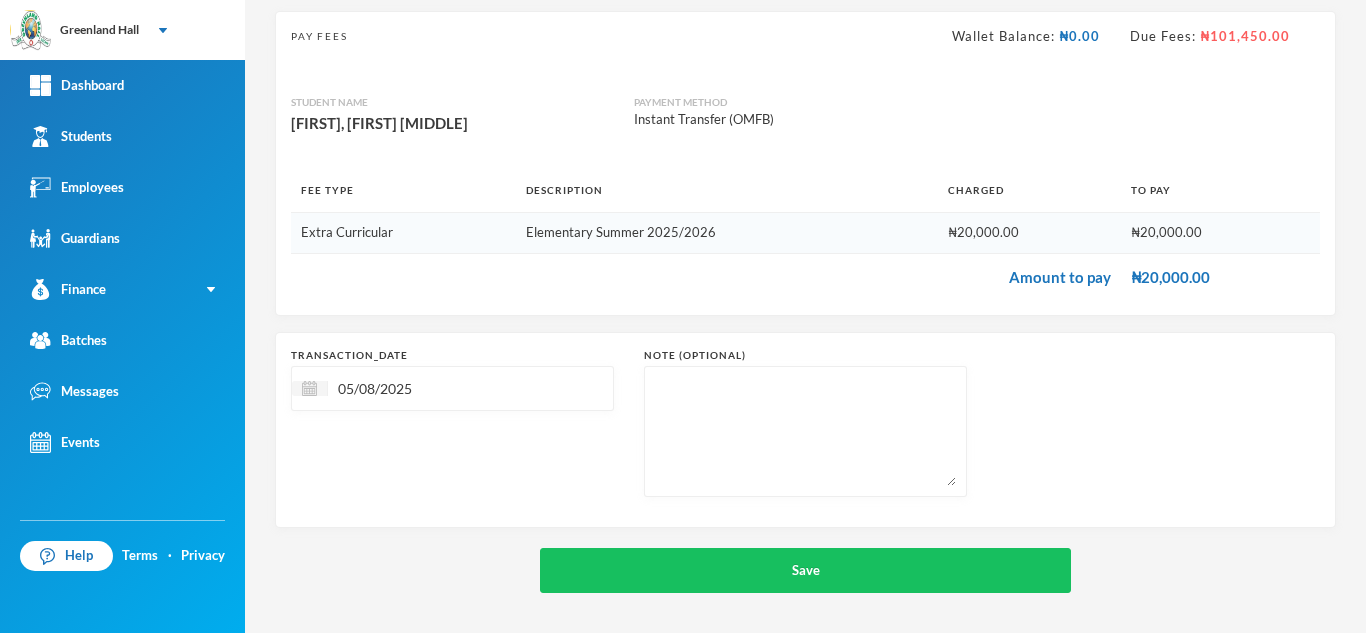 scroll, scrollTop: 128, scrollLeft: 0, axis: vertical 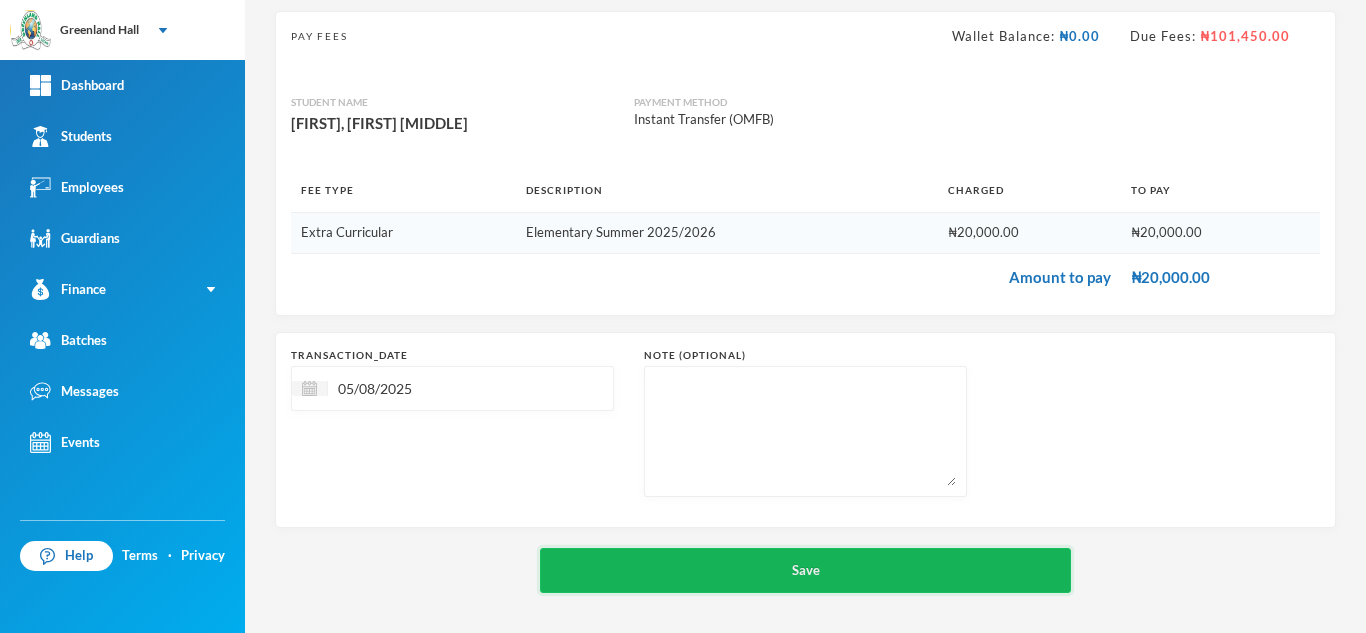 click on "Save" at bounding box center [805, 570] 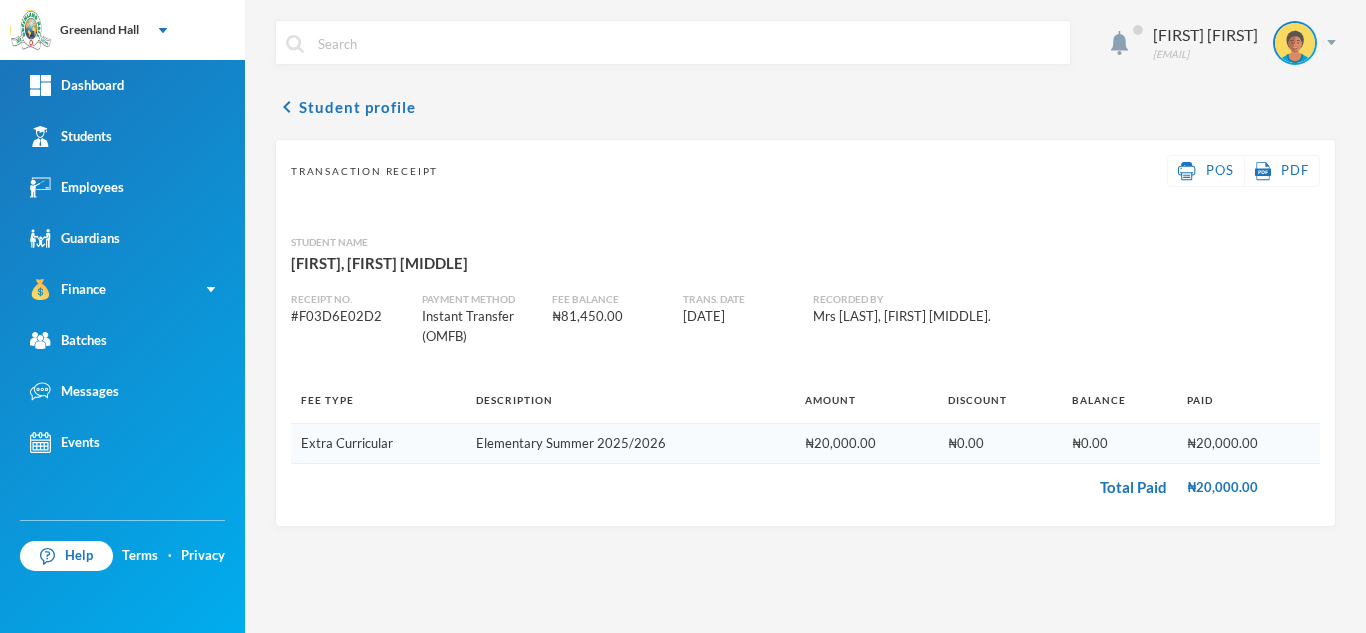 scroll, scrollTop: 0, scrollLeft: 0, axis: both 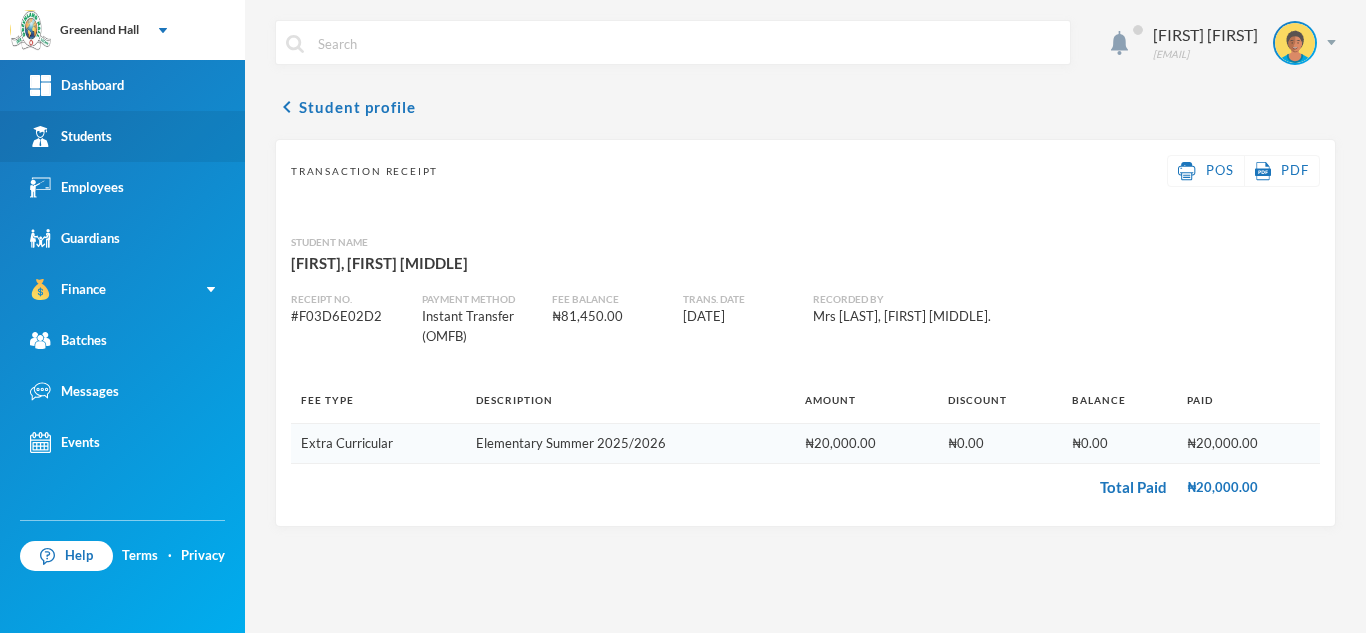 click on "Students" at bounding box center (122, 136) 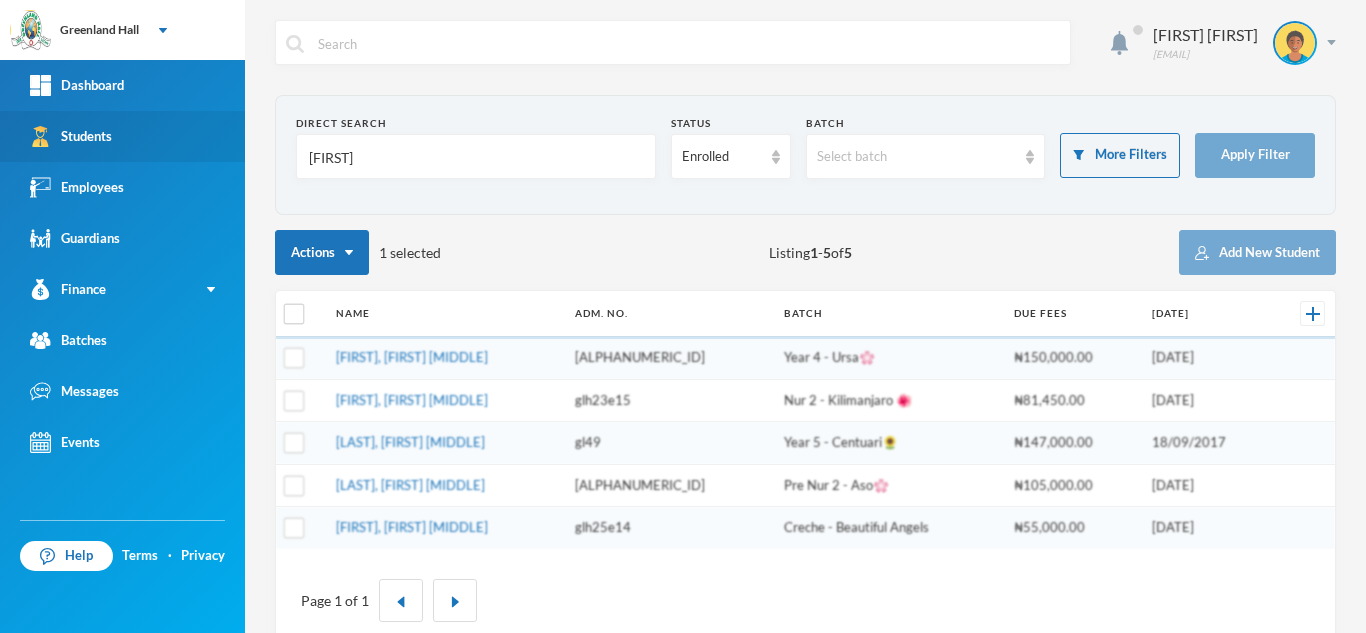 drag, startPoint x: 385, startPoint y: 165, endPoint x: 158, endPoint y: 146, distance: 227.79376 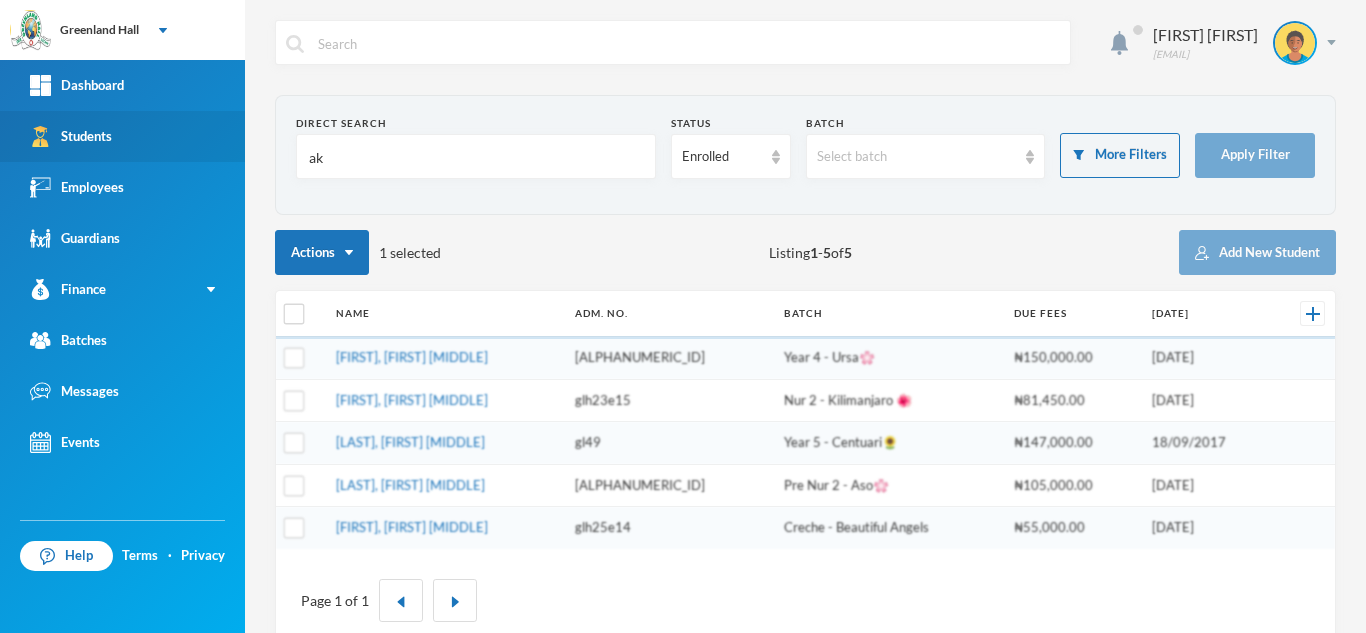 type on "[FIRST]" 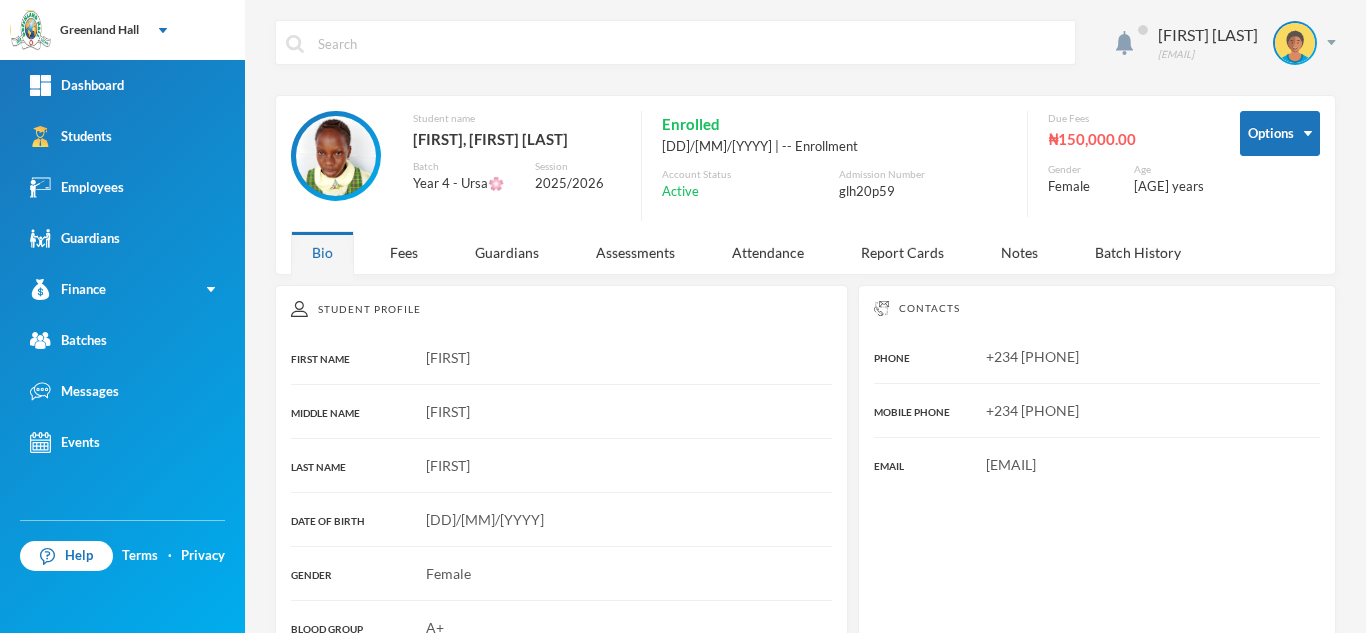 scroll, scrollTop: 0, scrollLeft: 0, axis: both 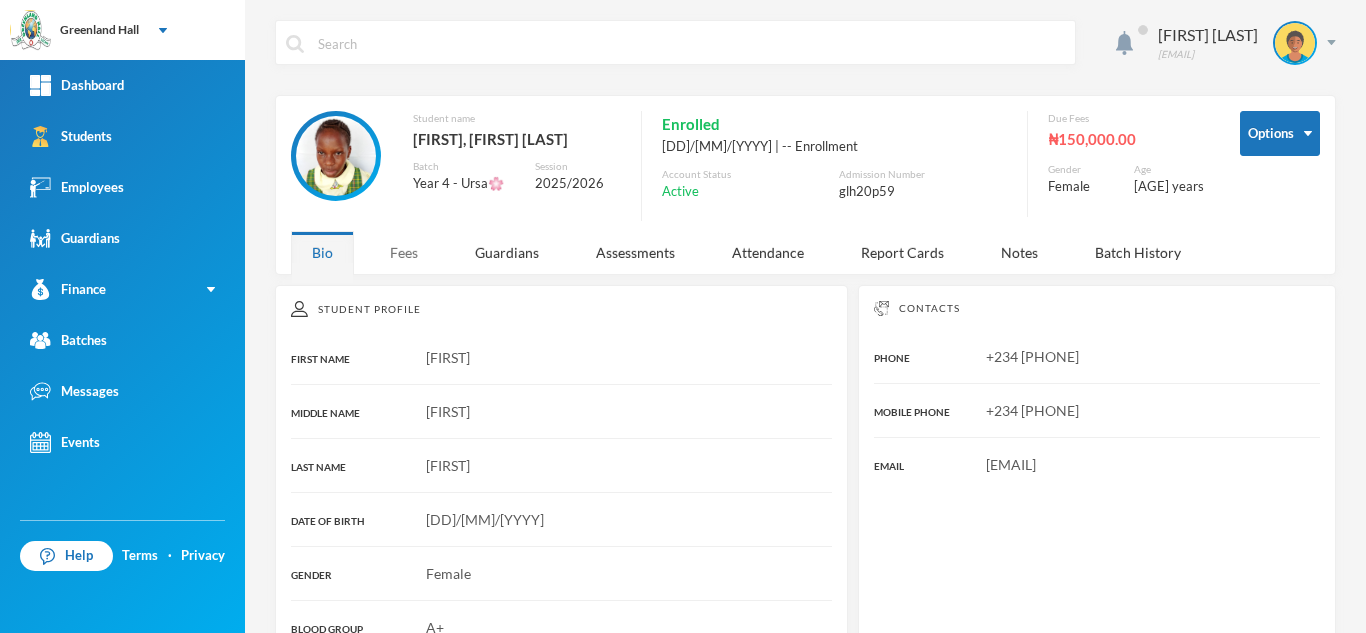 click on "Fees" at bounding box center [404, 252] 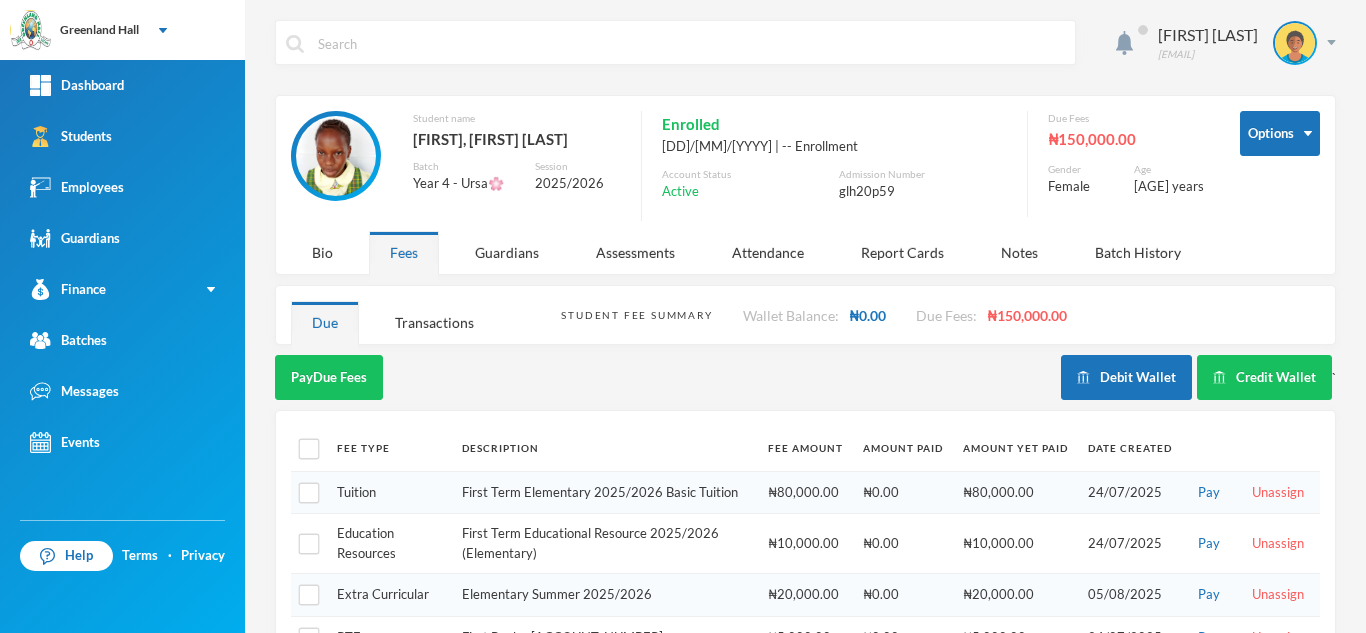 scroll, scrollTop: 158, scrollLeft: 0, axis: vertical 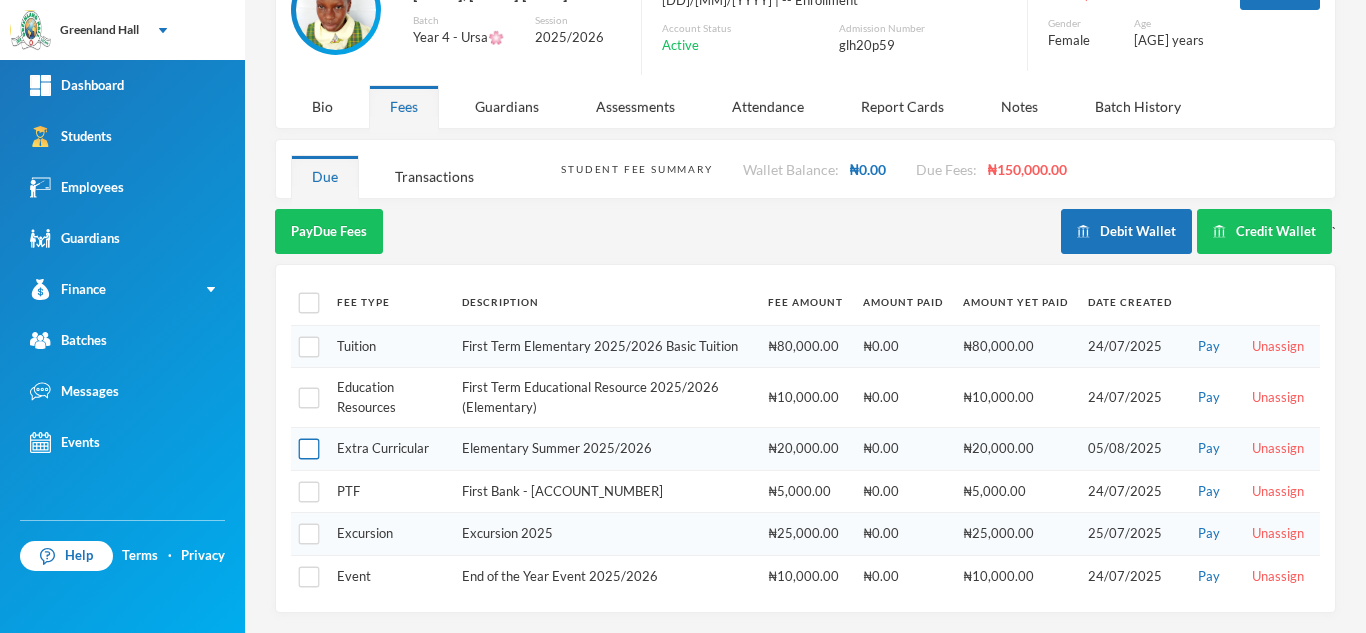 click at bounding box center [309, 449] 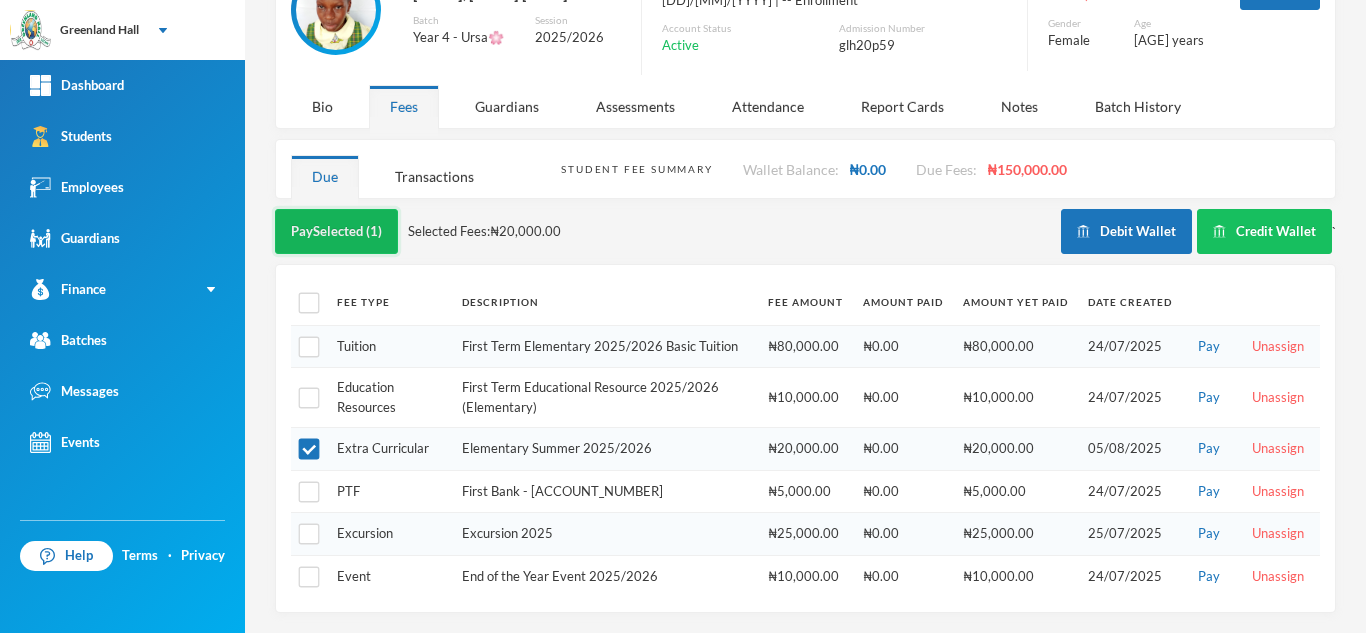 click on "Pay  Selected (1)" at bounding box center [336, 231] 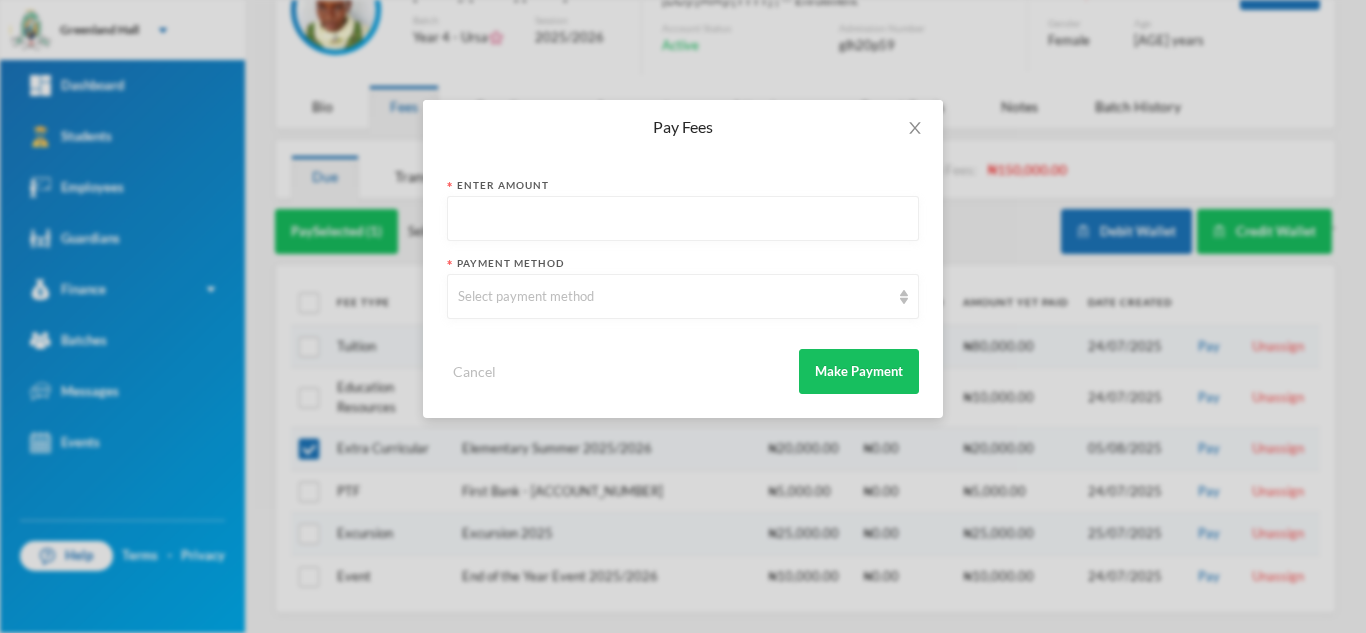 click at bounding box center (683, 219) 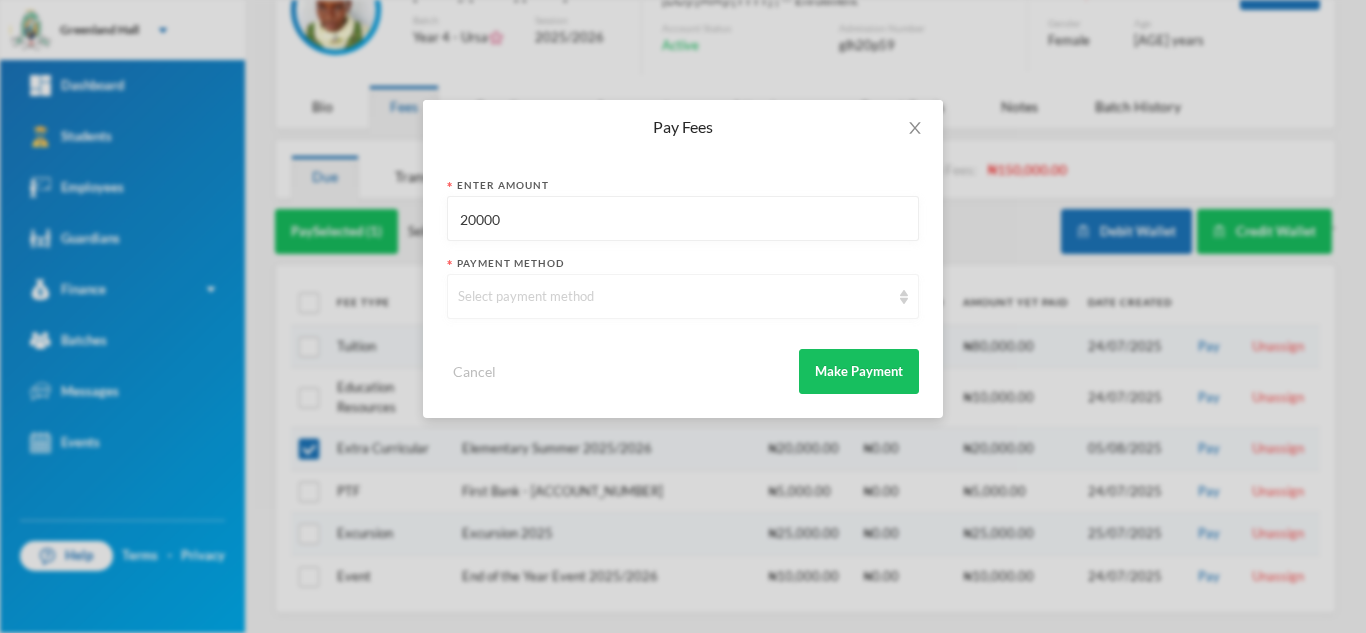type on "20000" 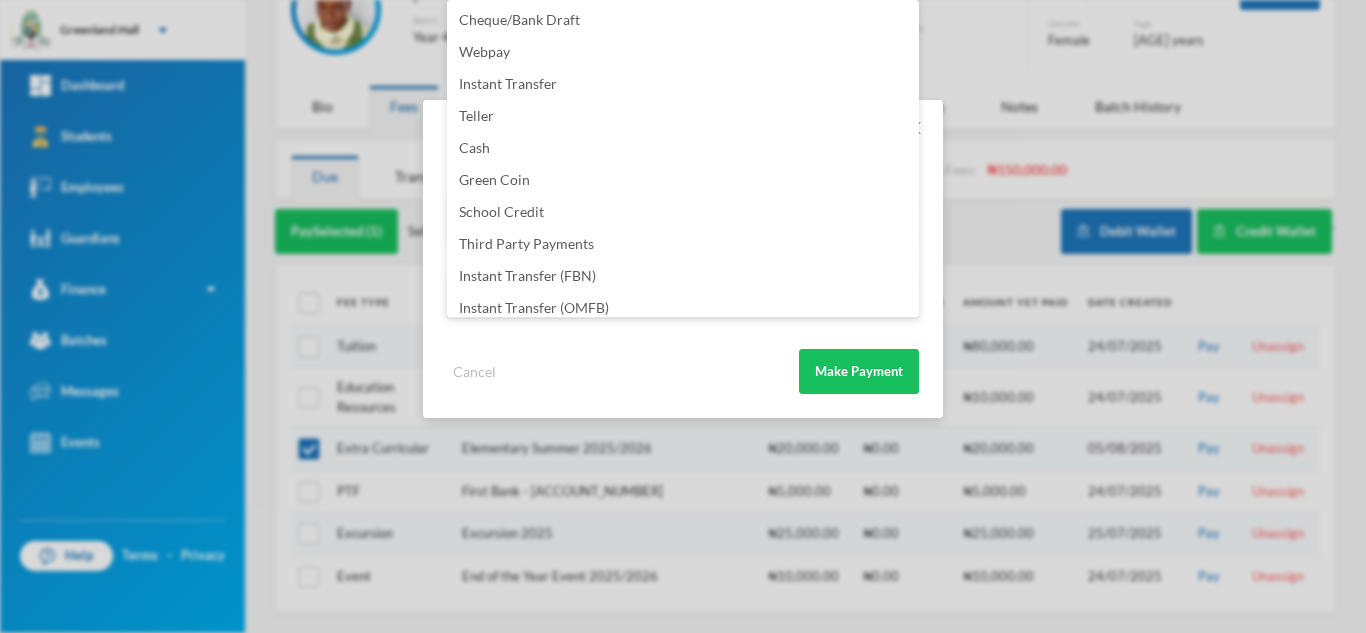 scroll, scrollTop: 235, scrollLeft: 0, axis: vertical 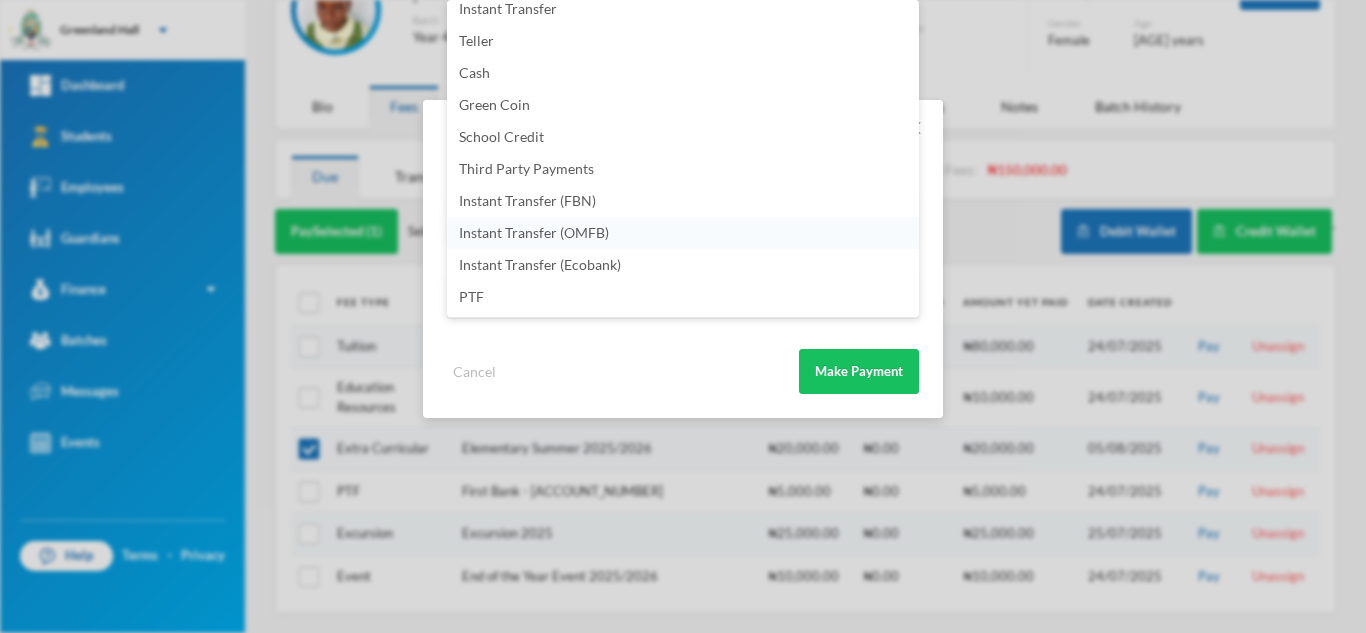 click on "Instant Transfer (OMFB)" at bounding box center [683, 233] 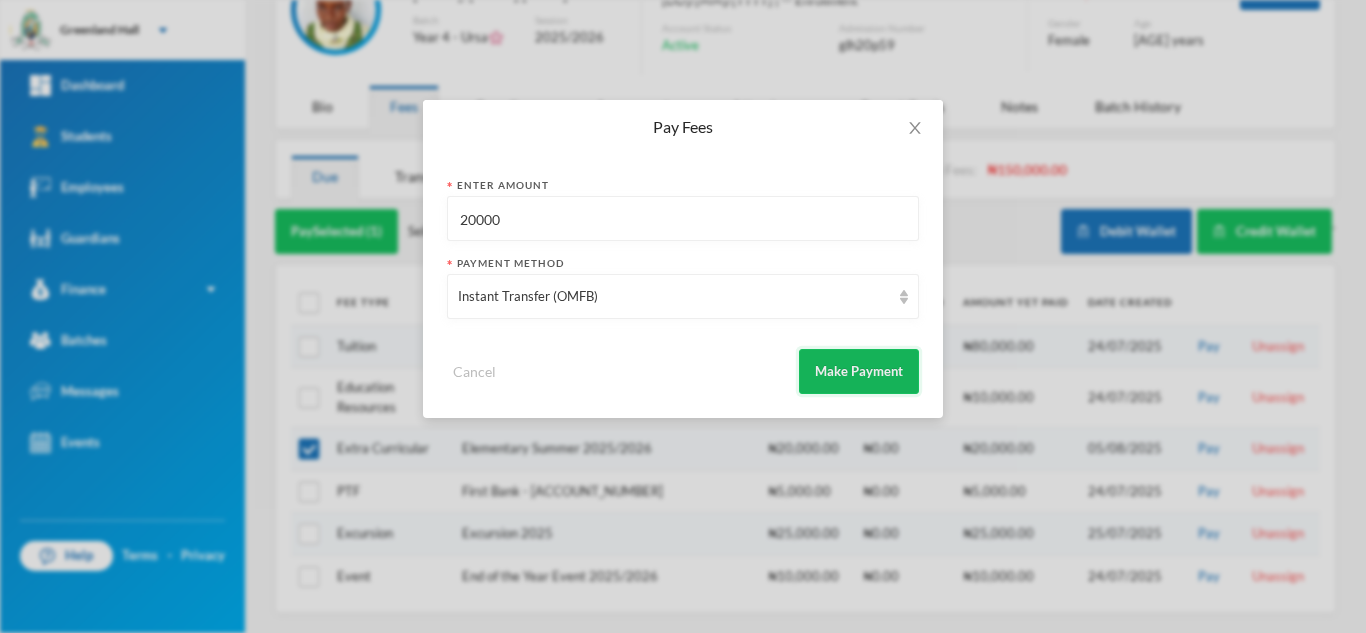 click on "Make Payment" at bounding box center (859, 371) 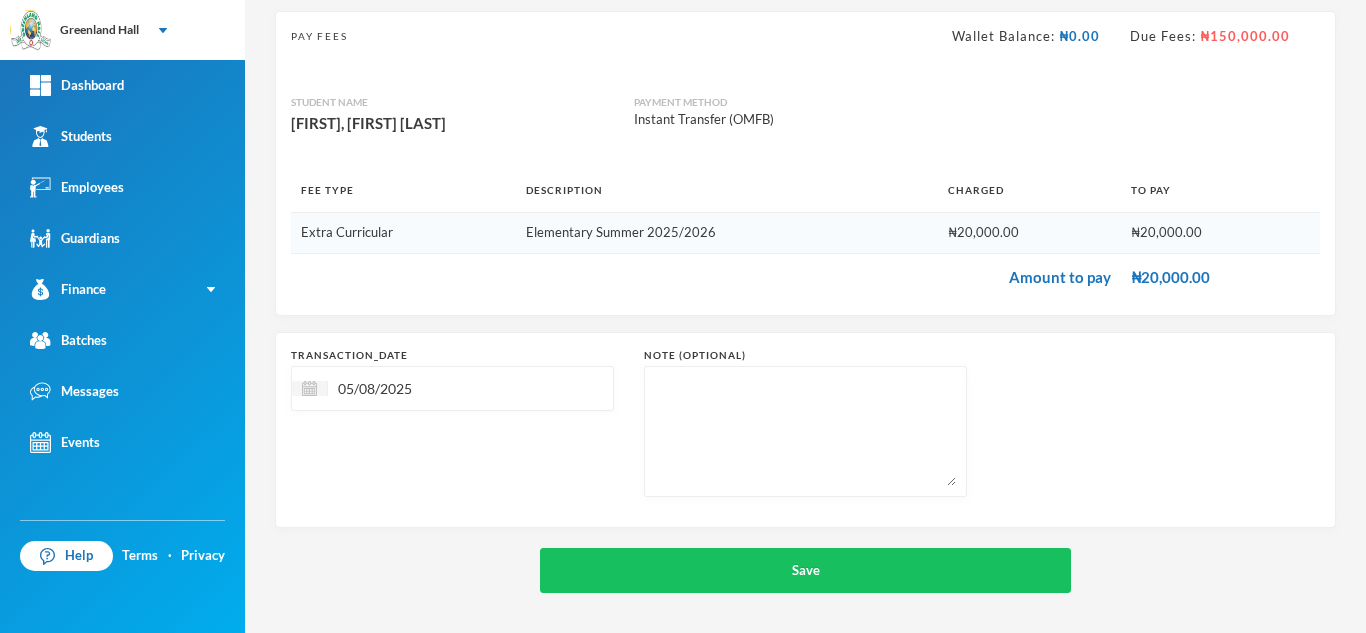 scroll, scrollTop: 128, scrollLeft: 0, axis: vertical 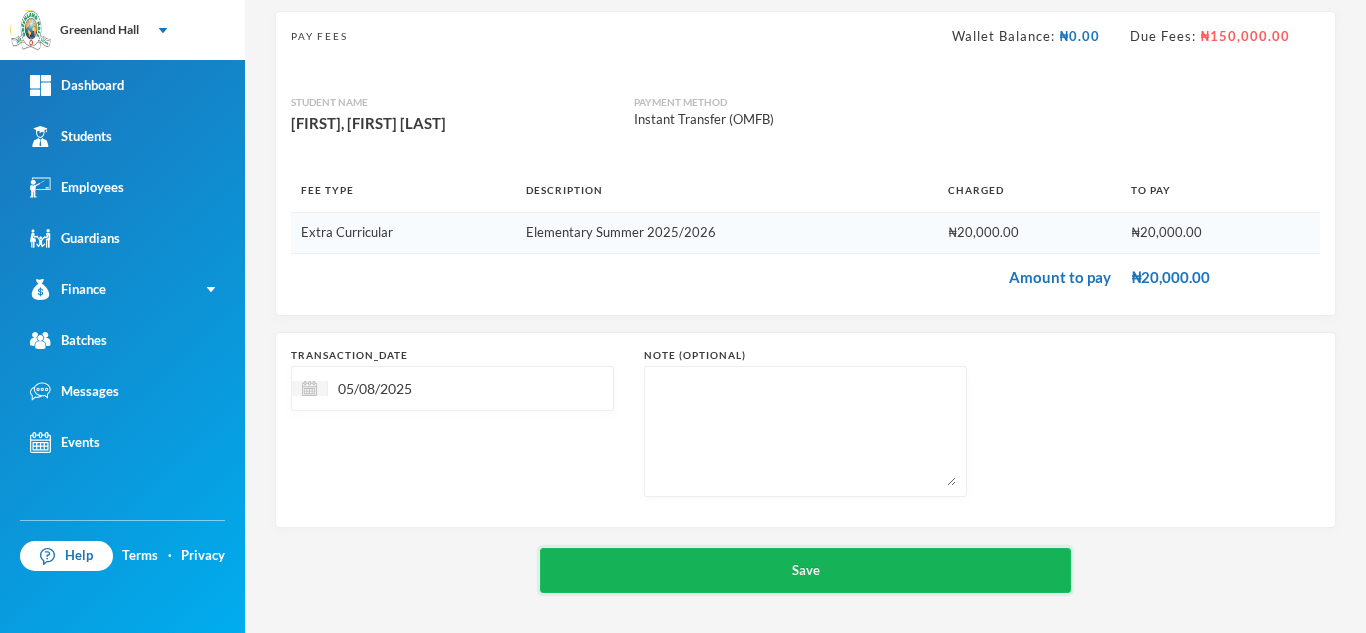 click on "Save" at bounding box center [805, 570] 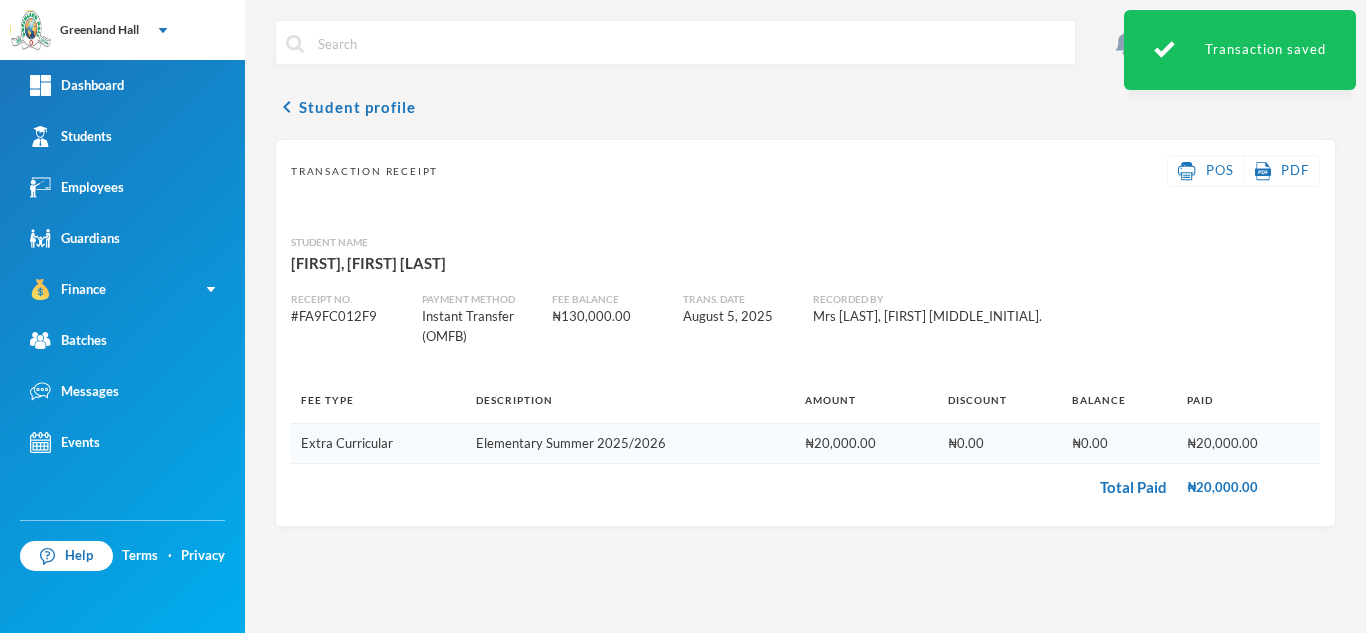 scroll, scrollTop: 0, scrollLeft: 0, axis: both 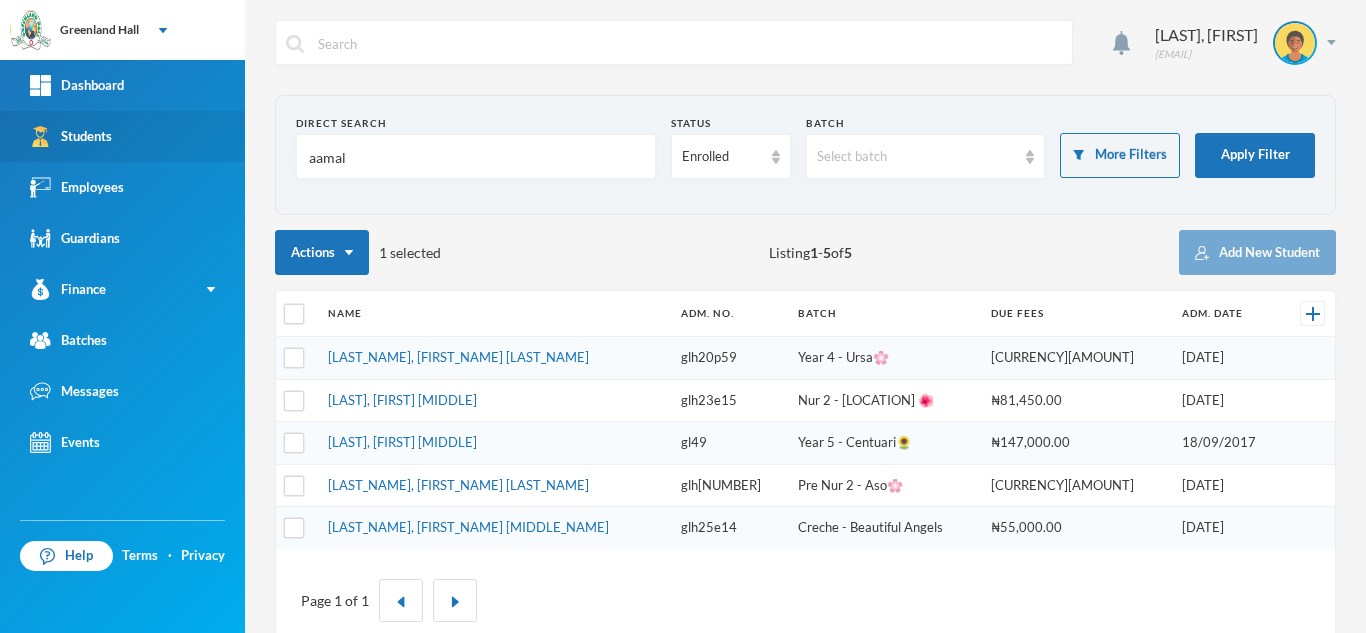drag, startPoint x: 382, startPoint y: 164, endPoint x: 179, endPoint y: 153, distance: 203.2978 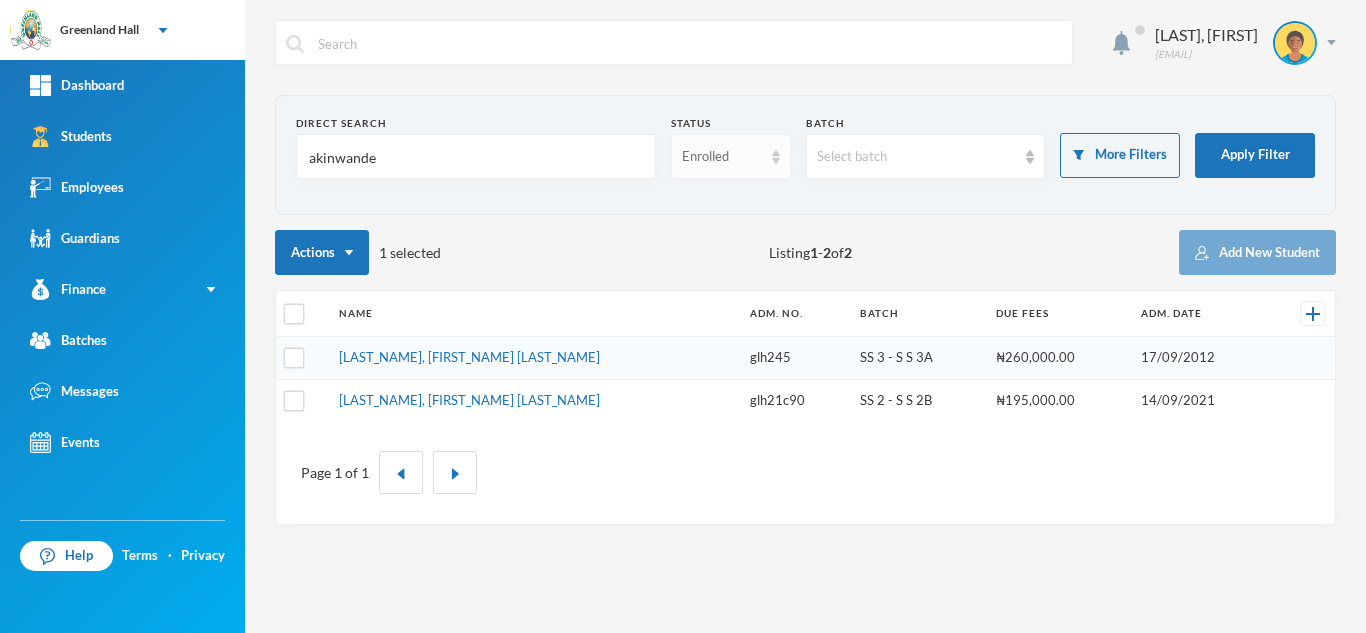 type on "akinwande" 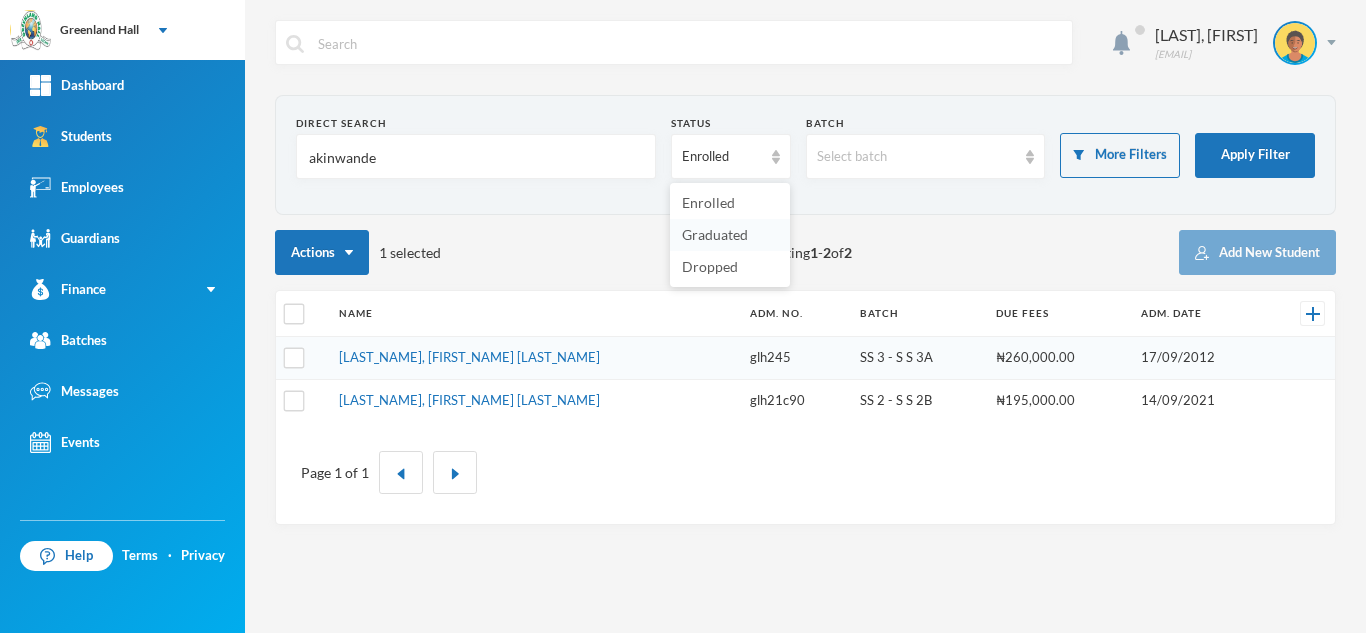 click on "Graduated" at bounding box center (715, 234) 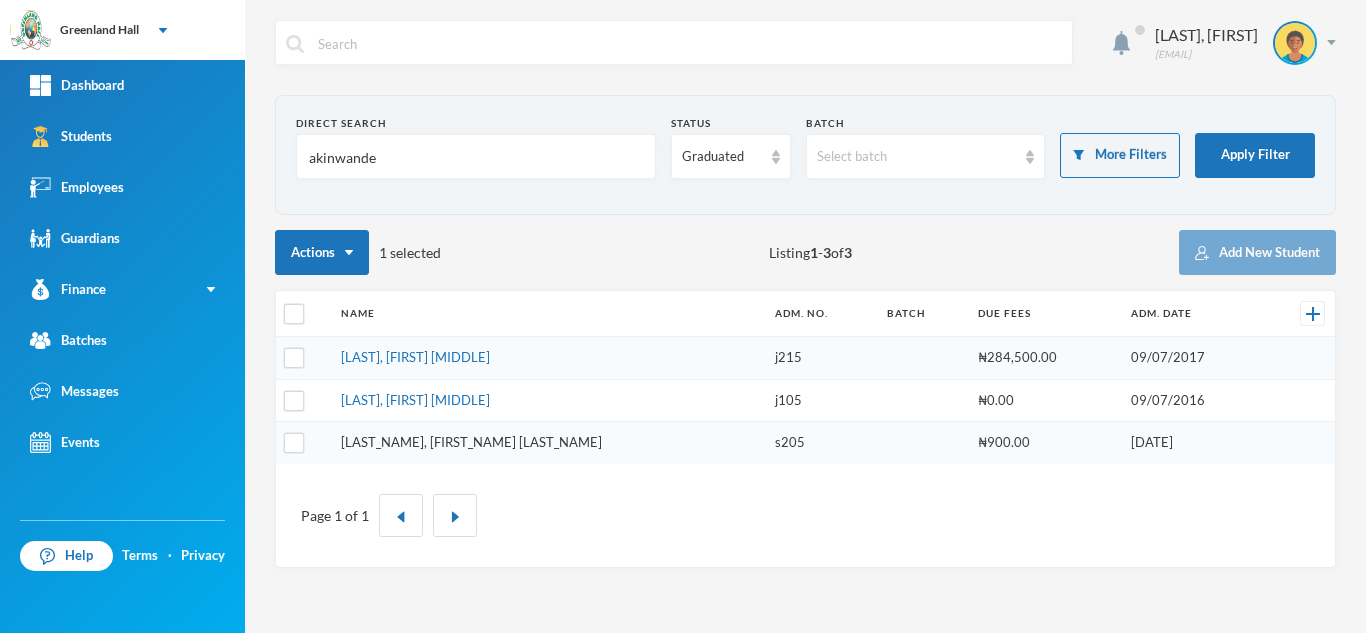 click on "Akinwande, Boluwatife" at bounding box center [471, 442] 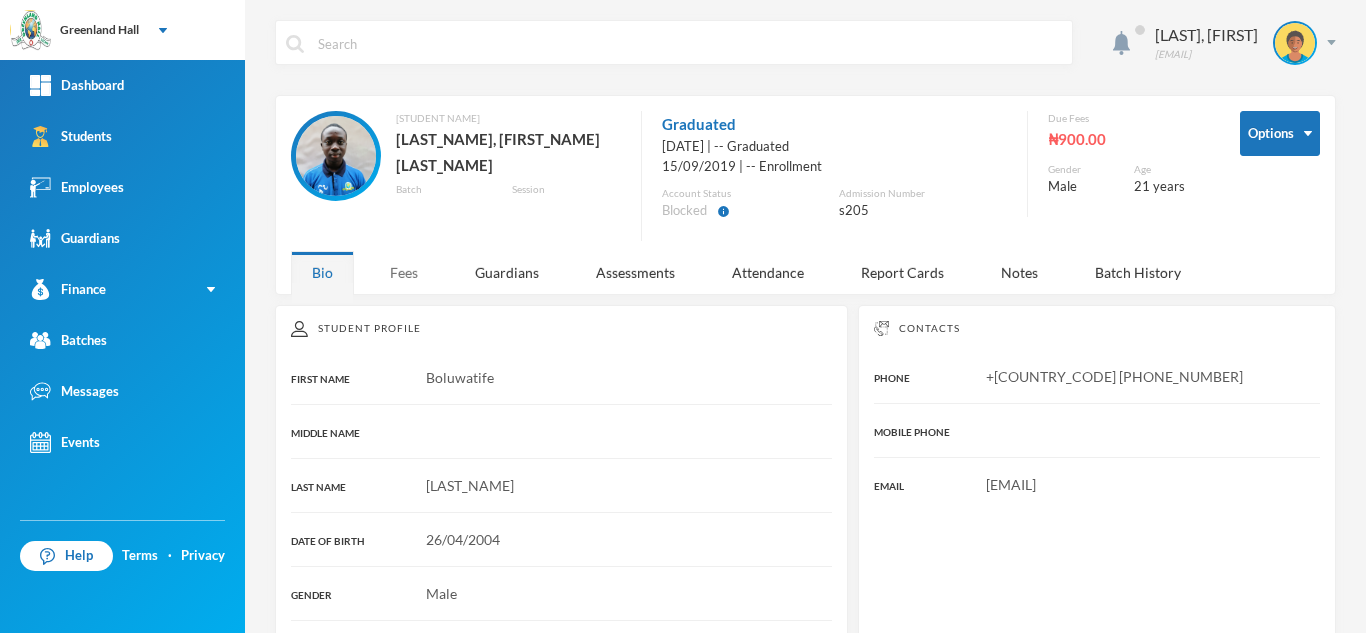 click on "Fees" at bounding box center [404, 272] 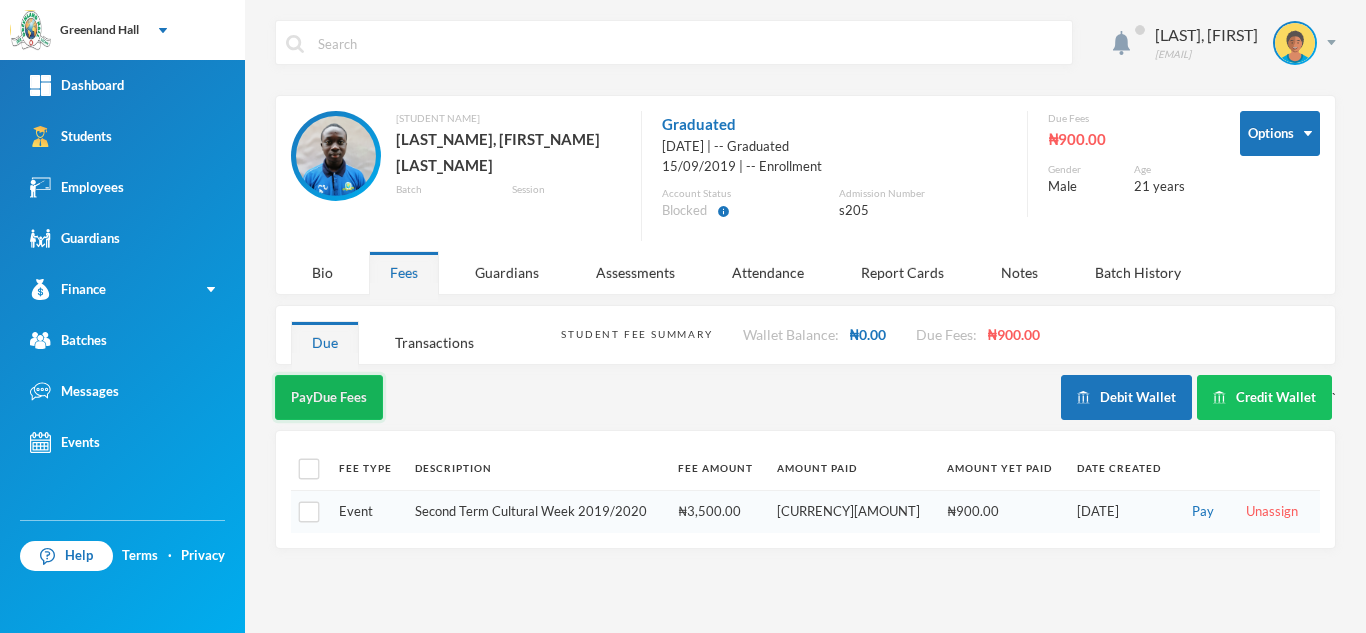 click on "Pay  Due Fees" at bounding box center [329, 397] 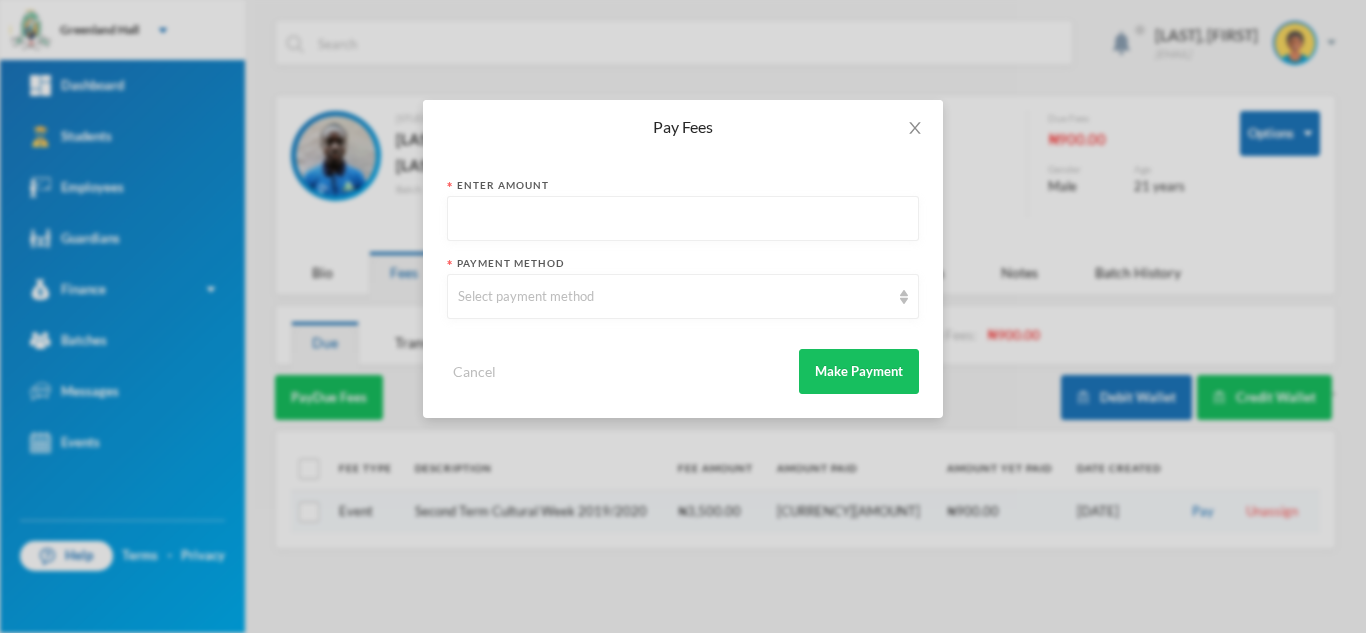 click at bounding box center [683, 219] 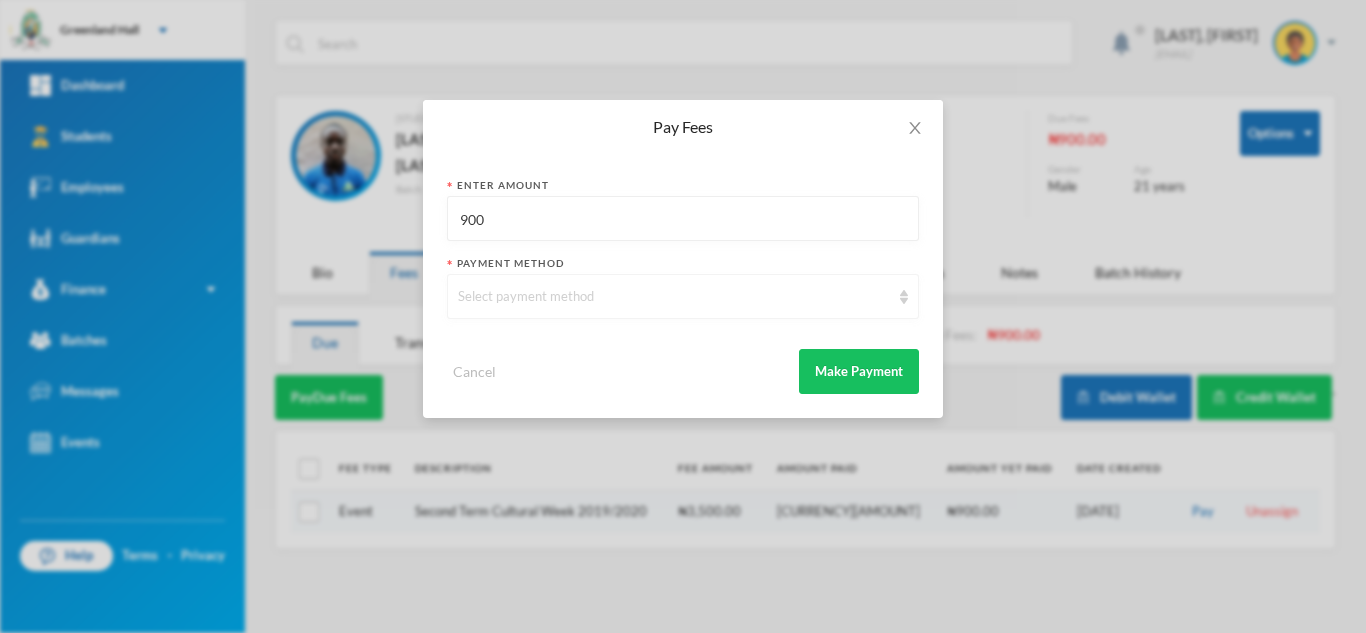type on "900" 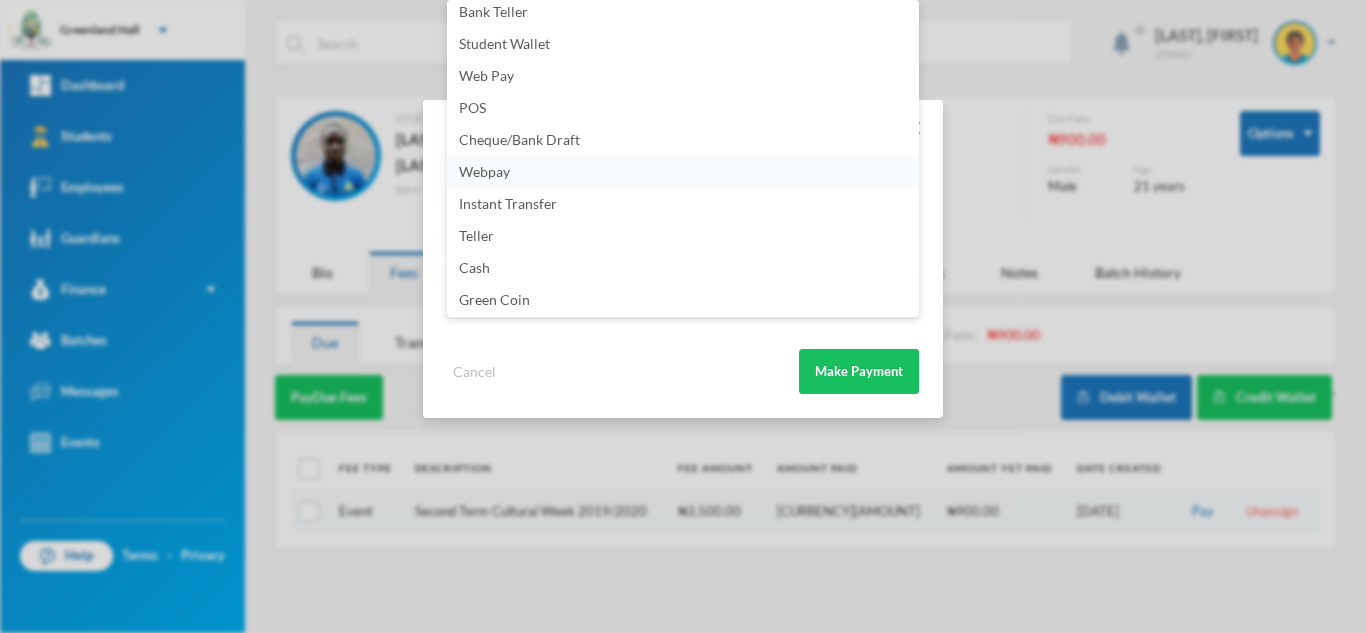 scroll, scrollTop: 4, scrollLeft: 0, axis: vertical 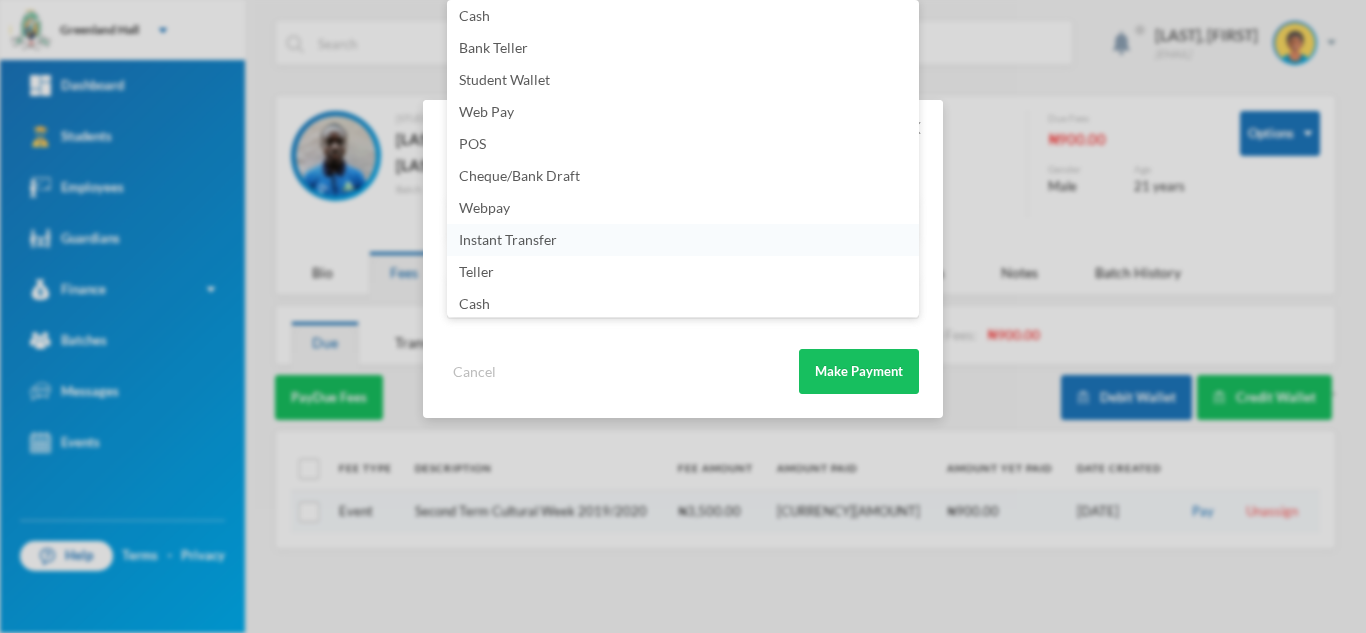 click on "Instant Transfer" at bounding box center [683, 240] 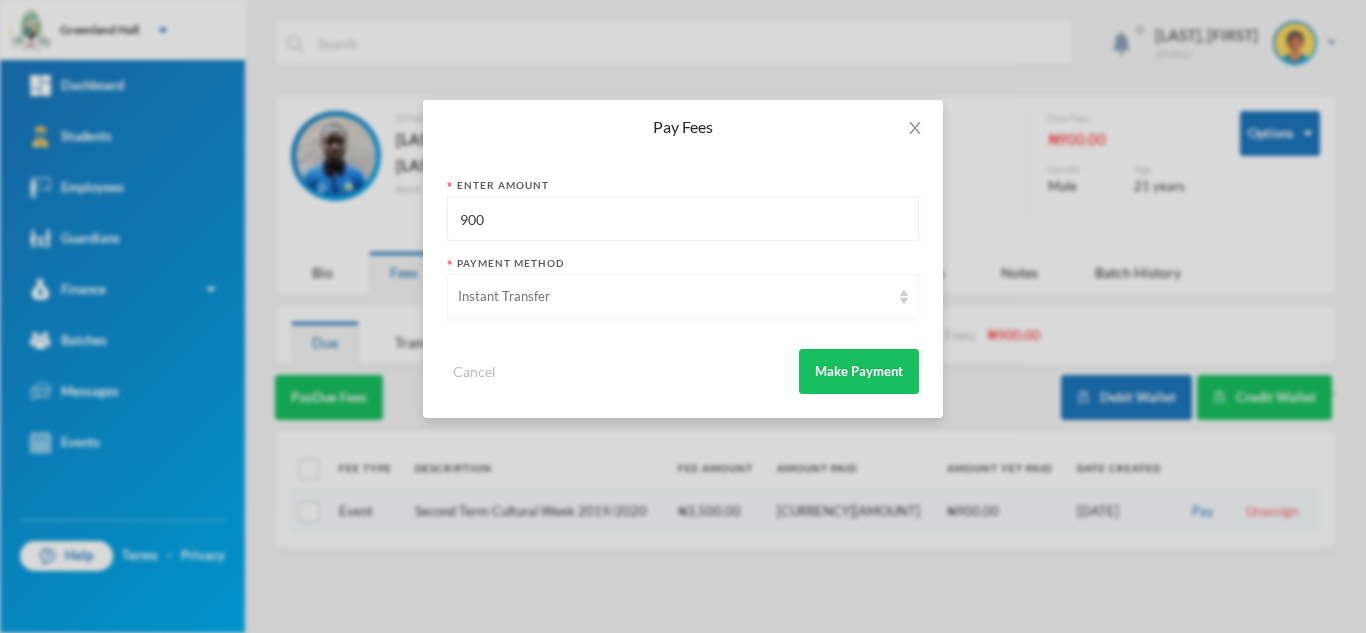 click on "Instant Transfer" at bounding box center [674, 297] 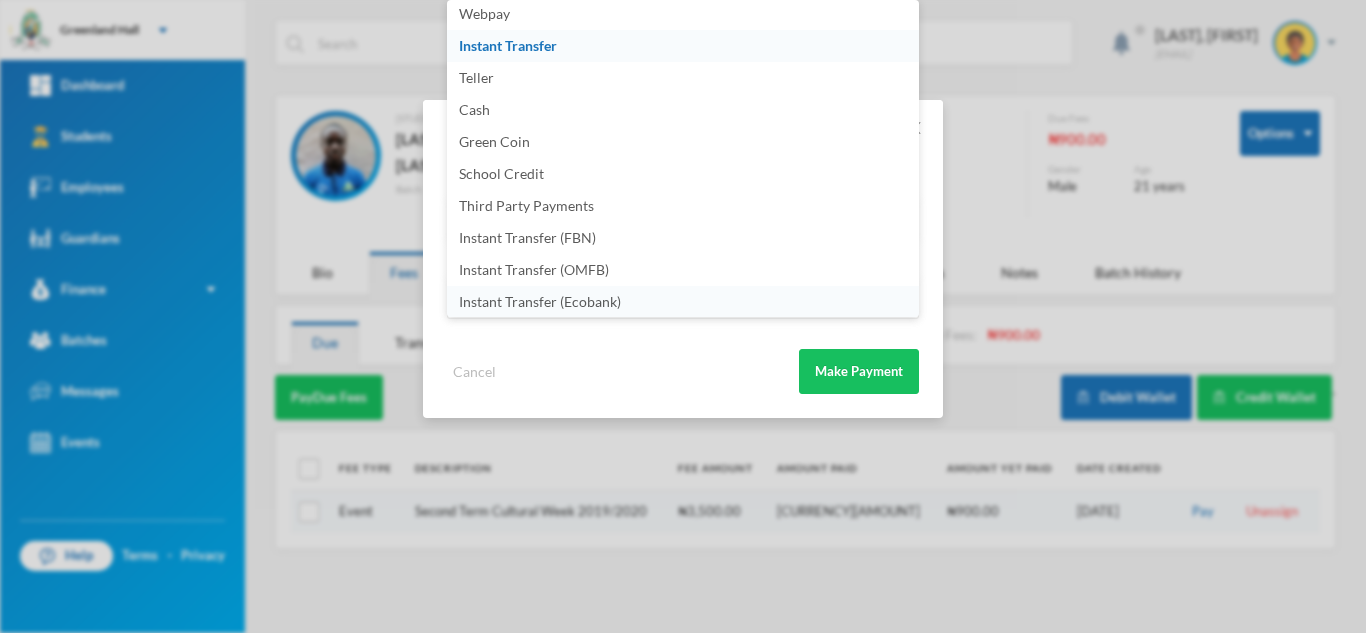 scroll, scrollTop: 199, scrollLeft: 0, axis: vertical 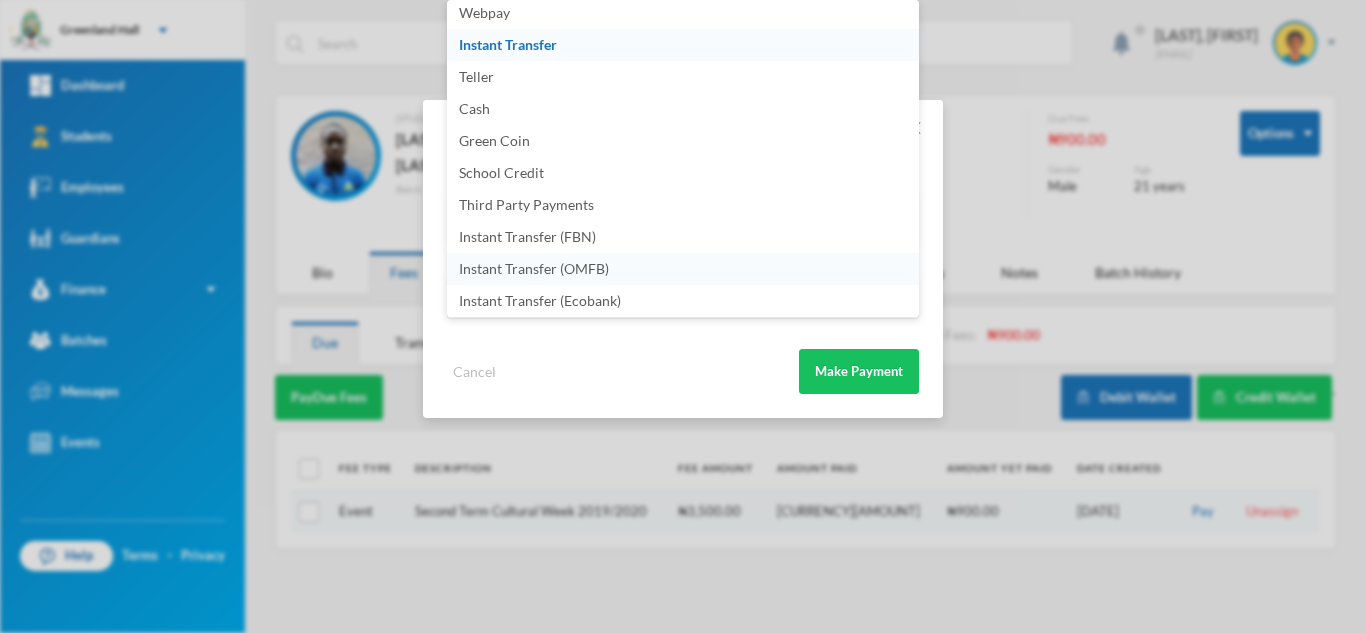 click on "Instant Transfer (OMFB)" at bounding box center (683, 269) 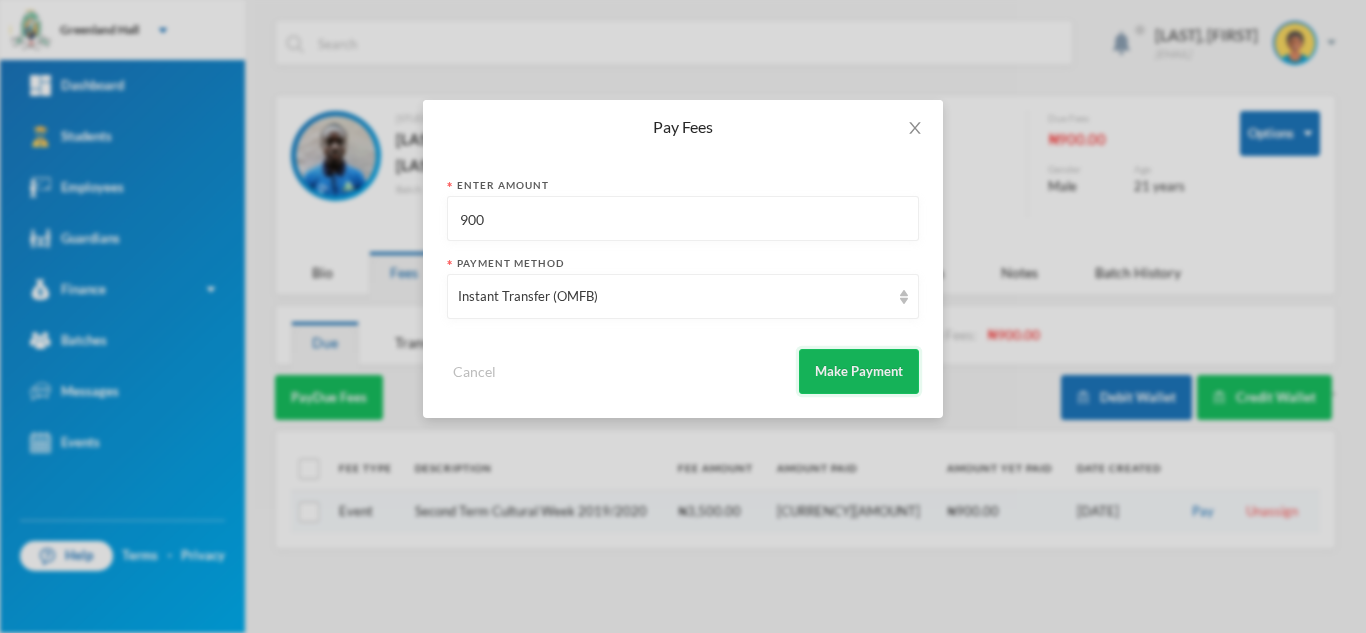 click on "Make Payment" at bounding box center [859, 371] 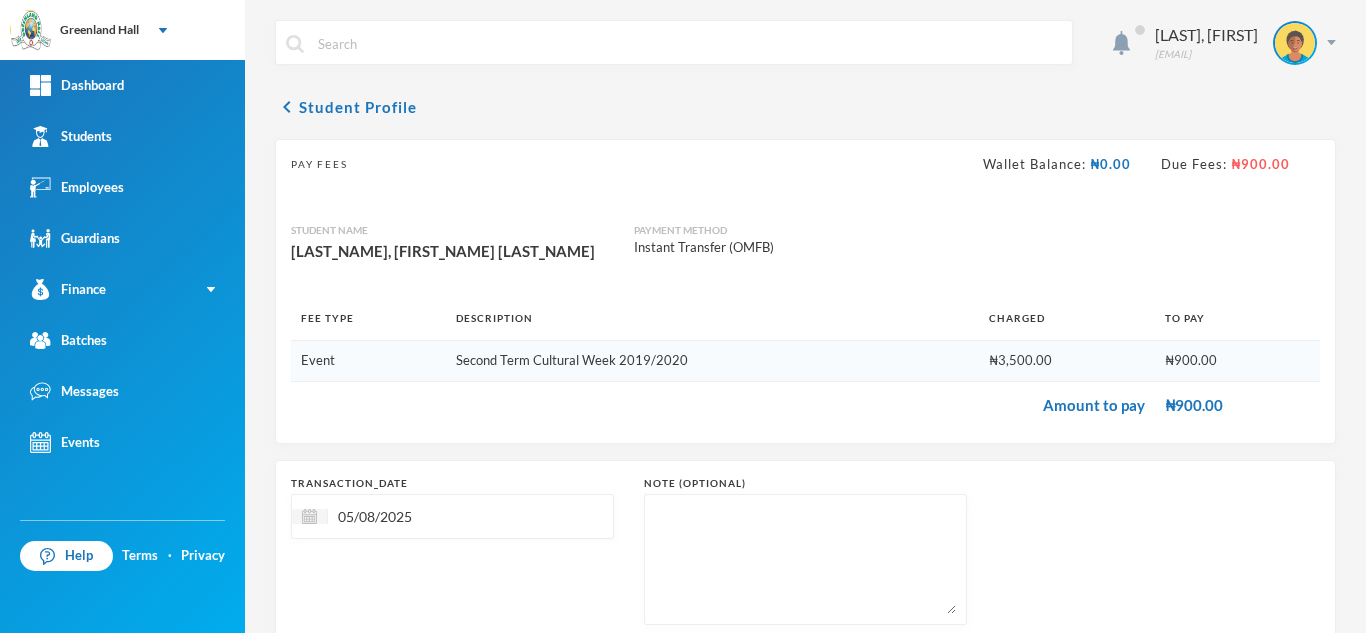 scroll, scrollTop: 128, scrollLeft: 0, axis: vertical 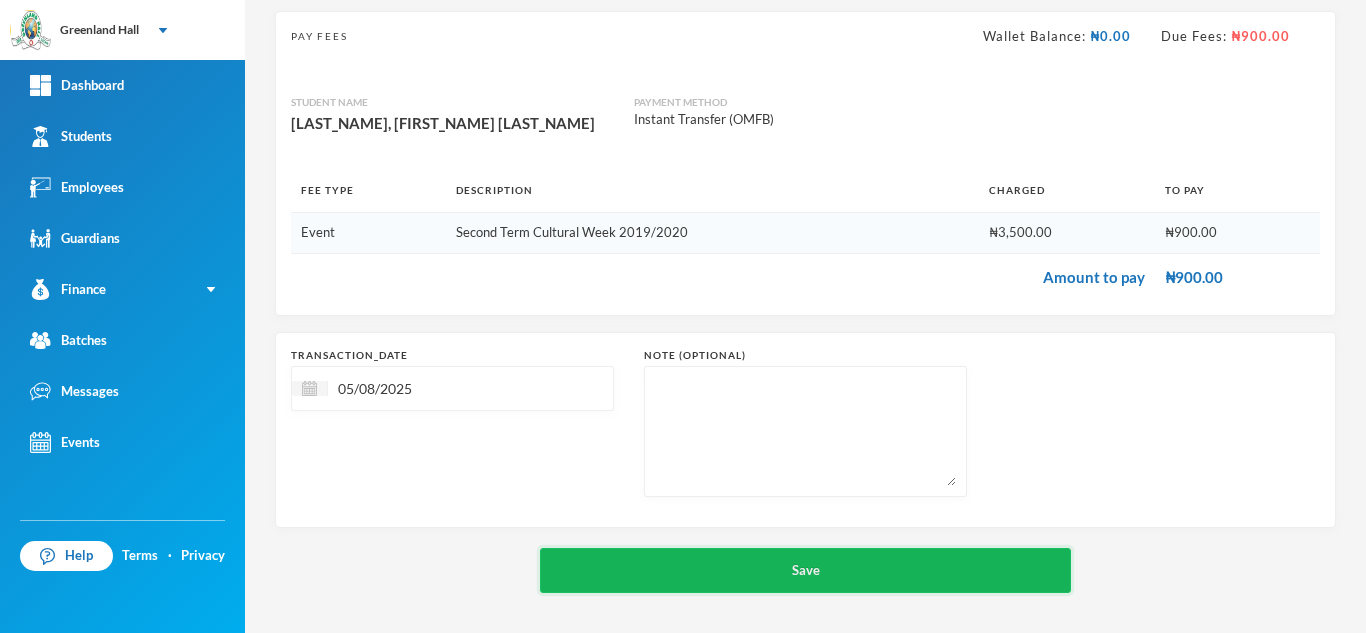 click on "Save" at bounding box center (805, 570) 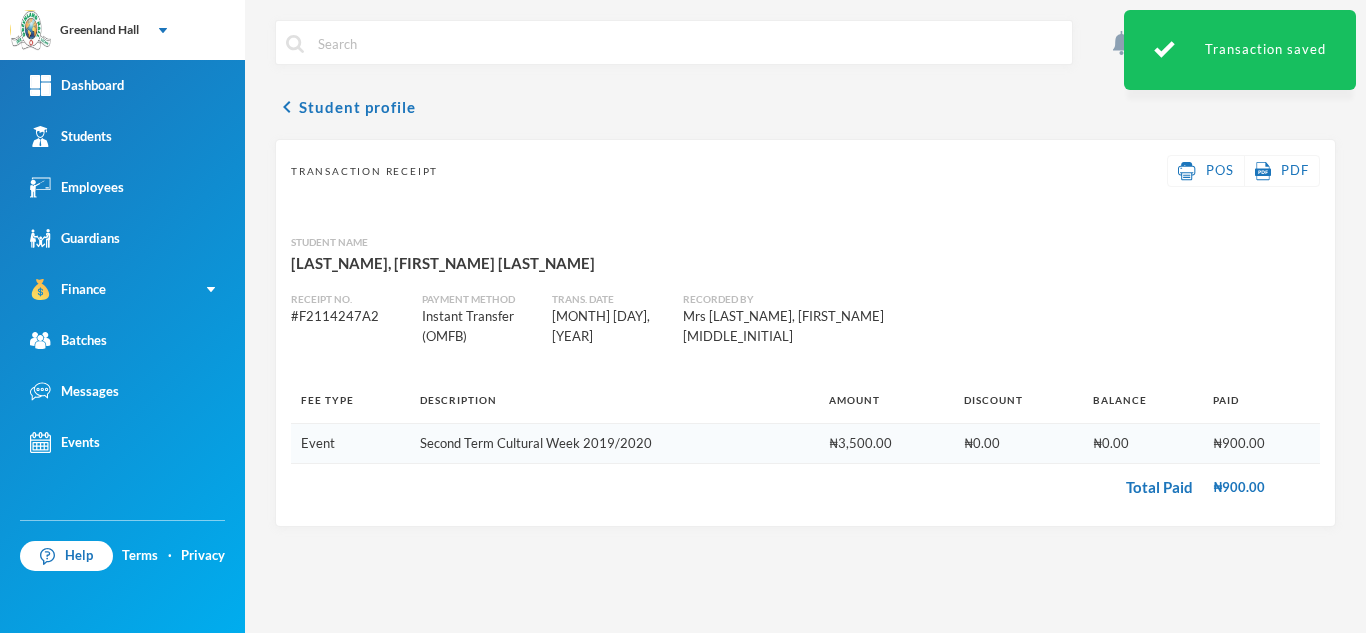 scroll, scrollTop: 0, scrollLeft: 0, axis: both 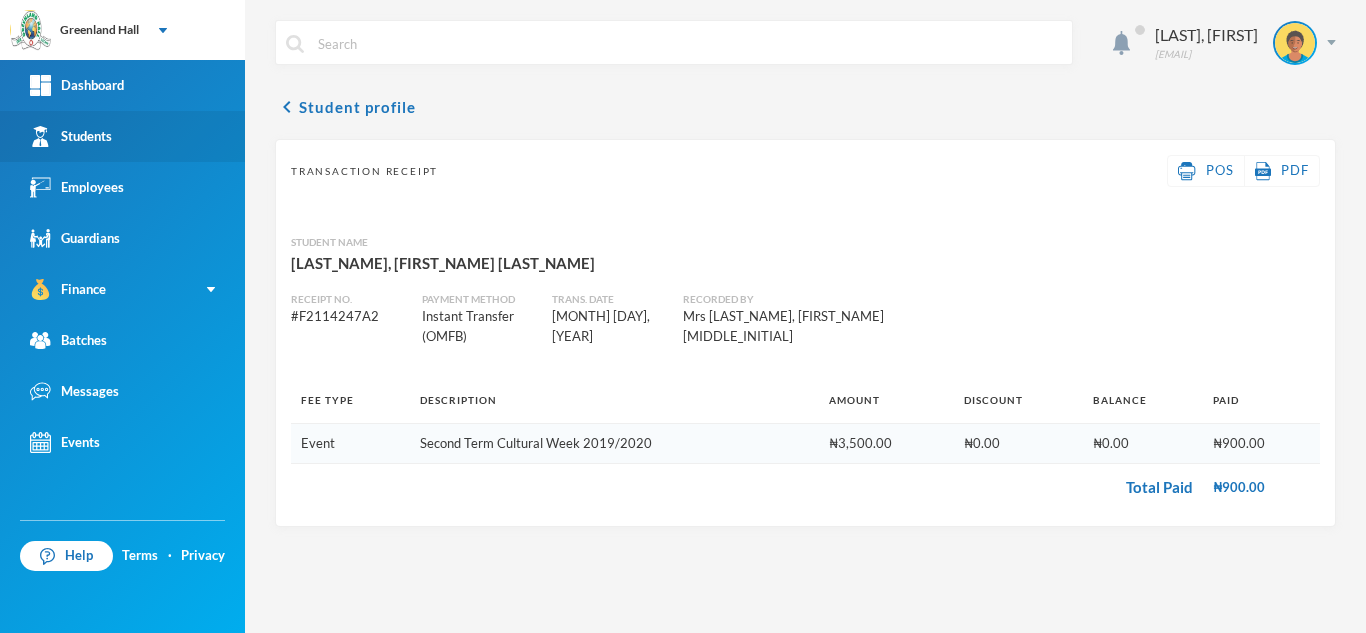 click on "Students" at bounding box center (71, 136) 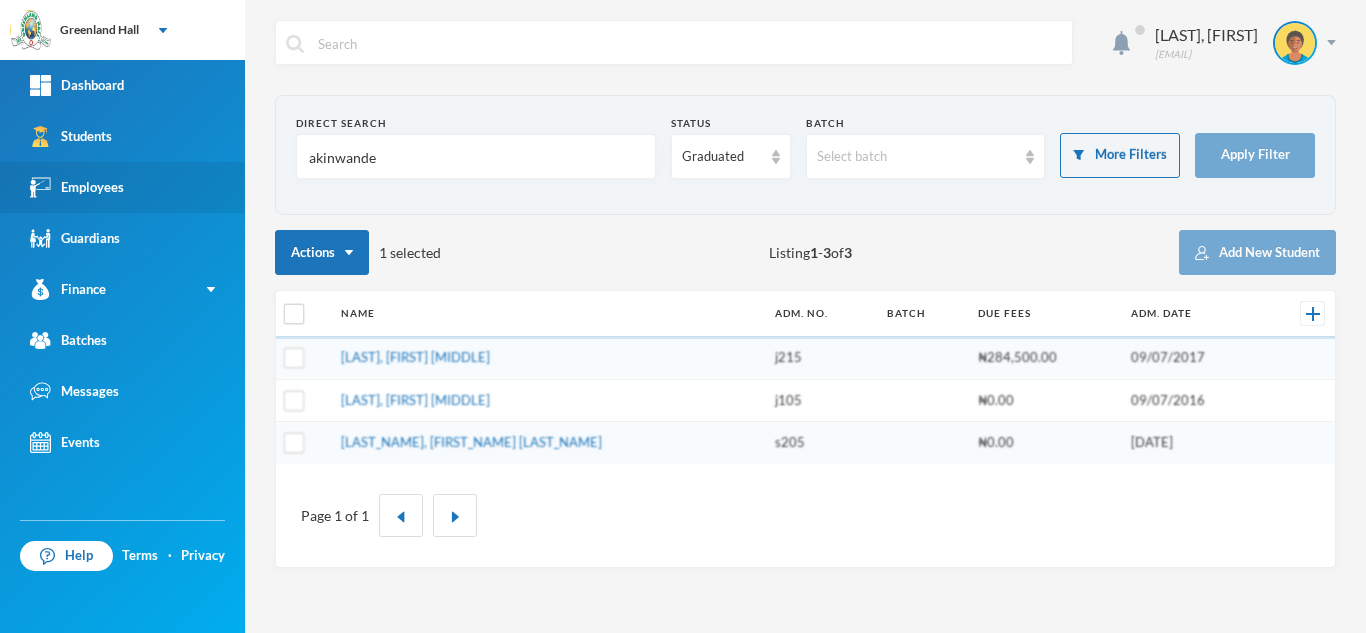drag, startPoint x: 405, startPoint y: 155, endPoint x: 101, endPoint y: 162, distance: 304.08057 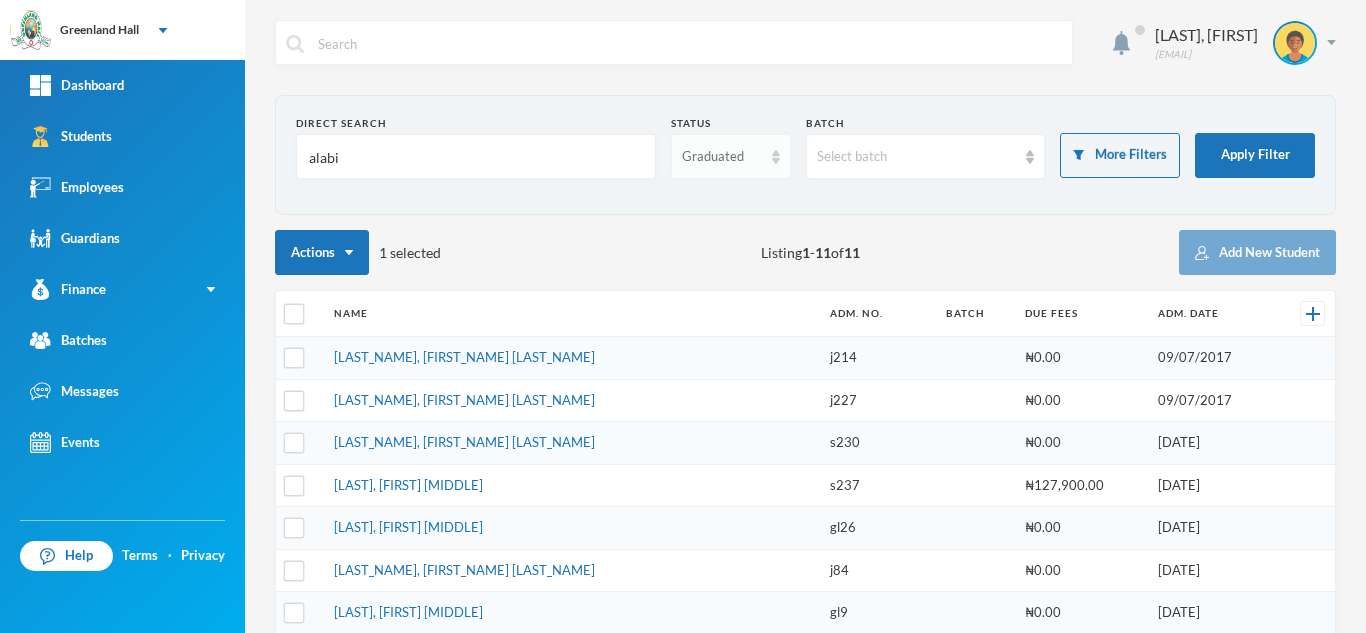 type on "alabi" 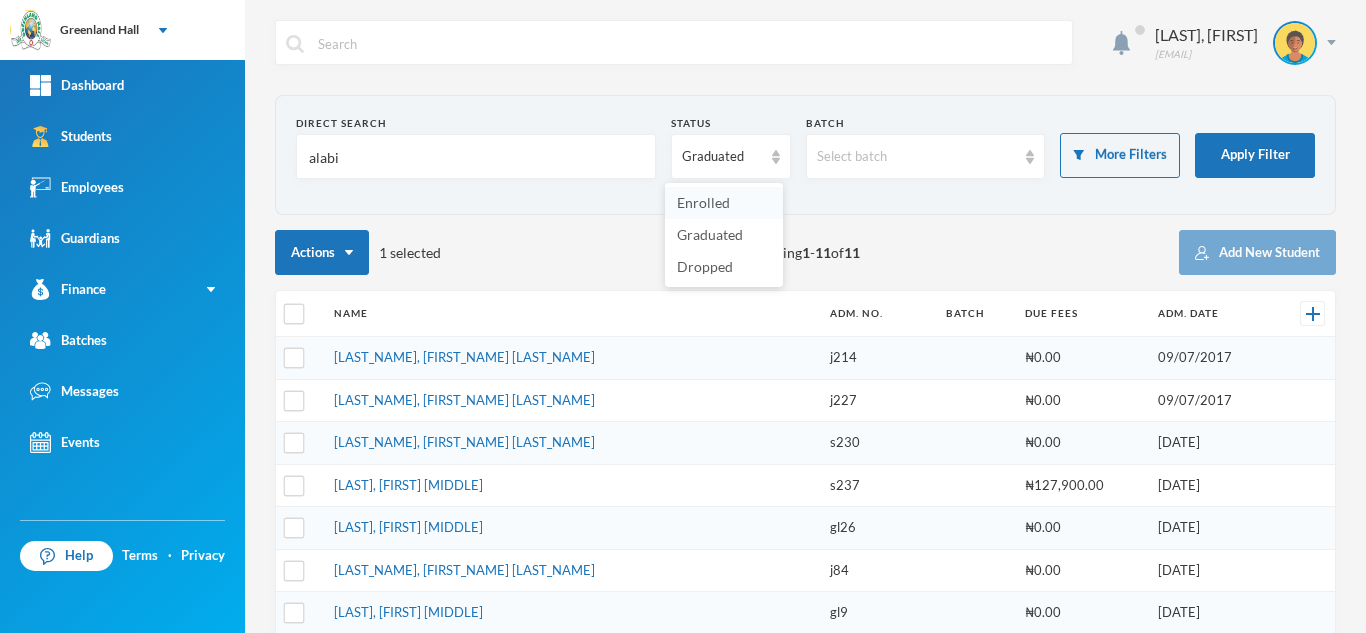 click on "Enrolled" at bounding box center (703, 202) 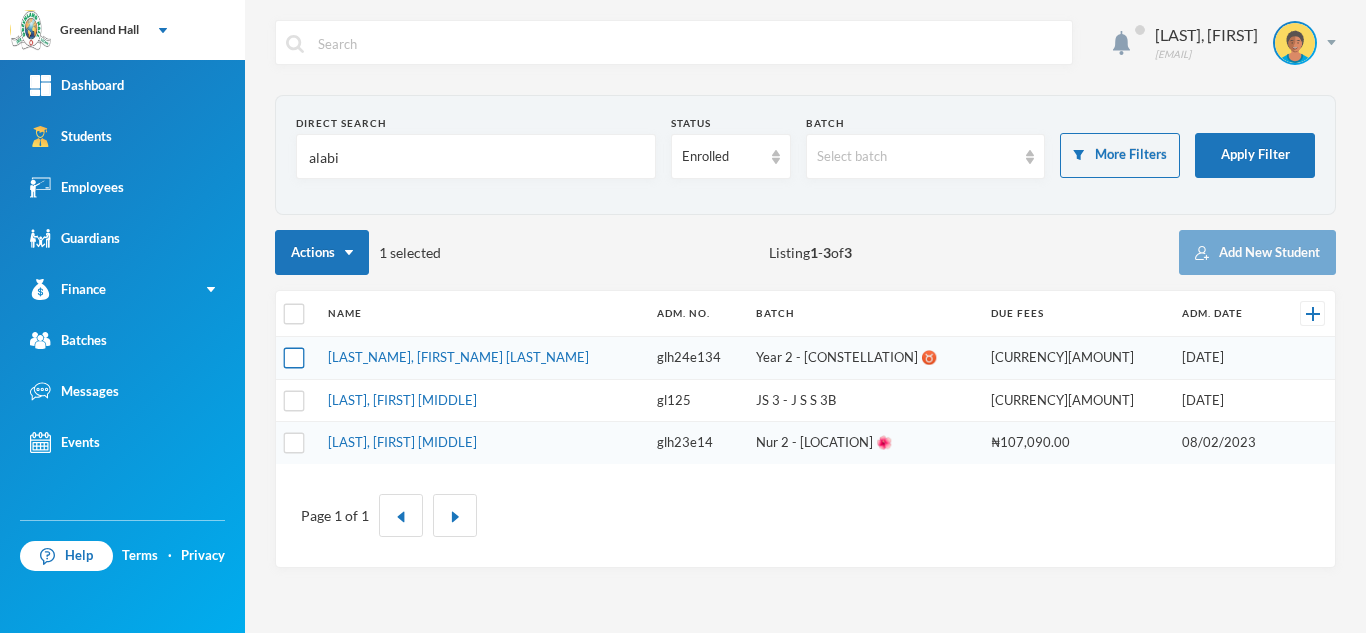 click at bounding box center (294, 358) 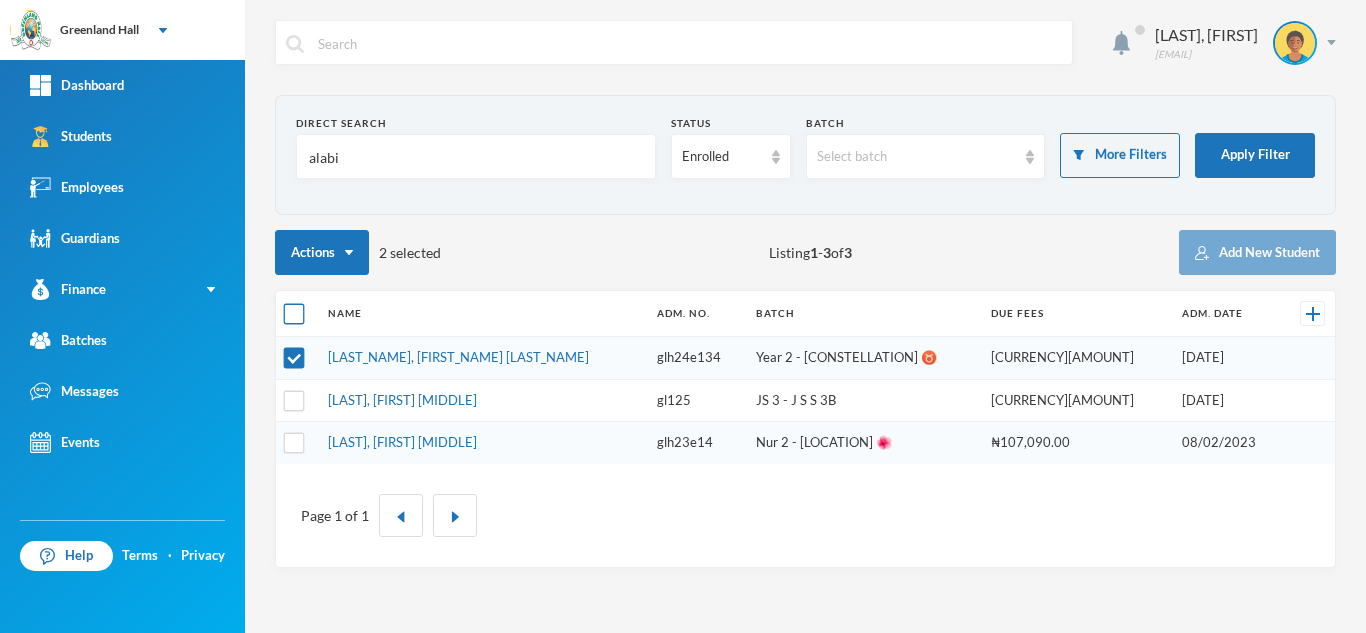 click at bounding box center [294, 314] 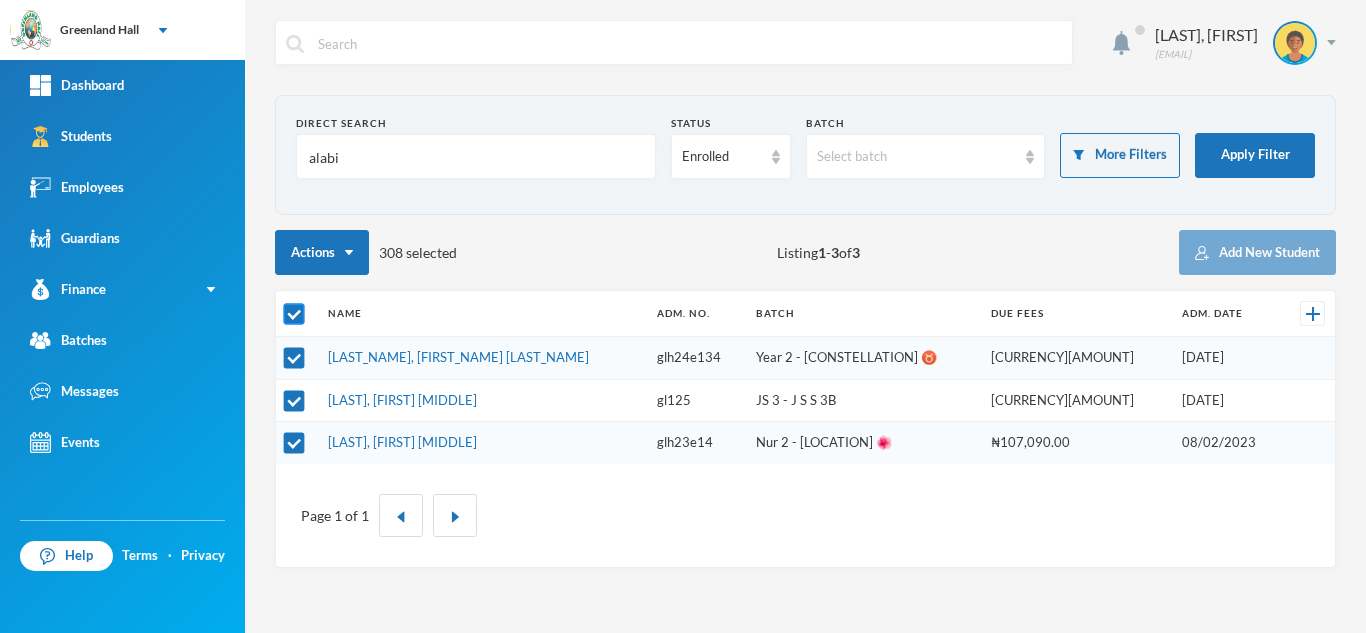 click at bounding box center [294, 314] 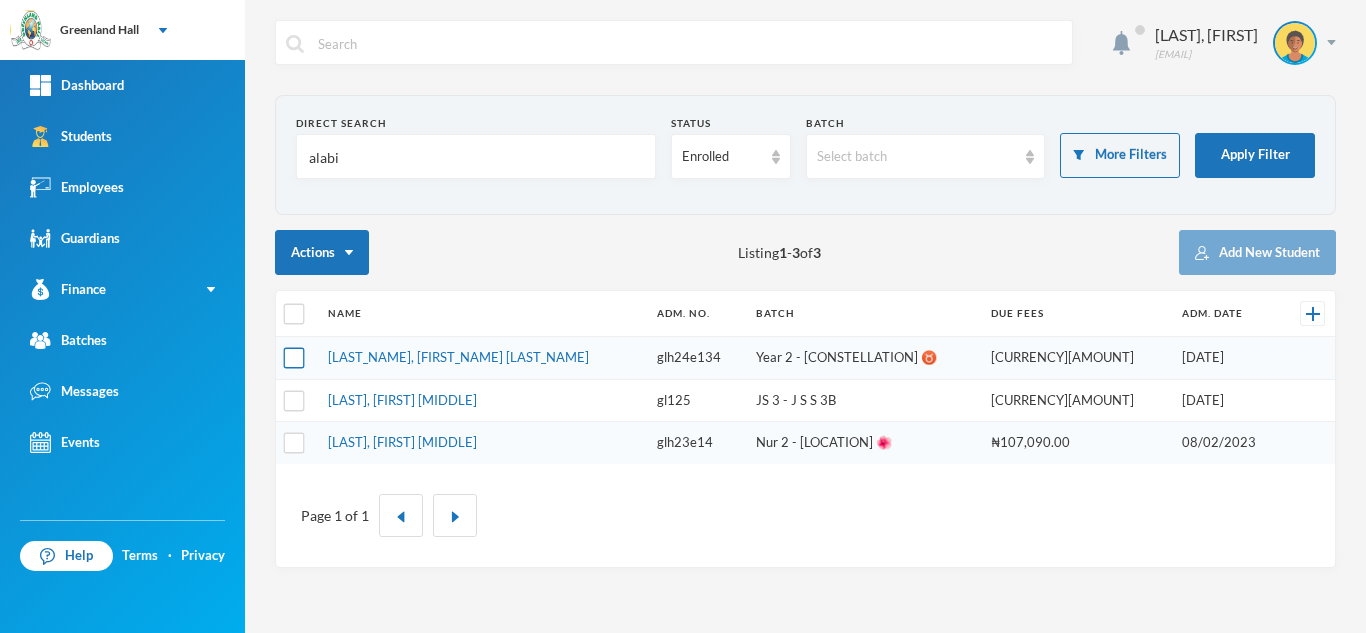 click at bounding box center (294, 358) 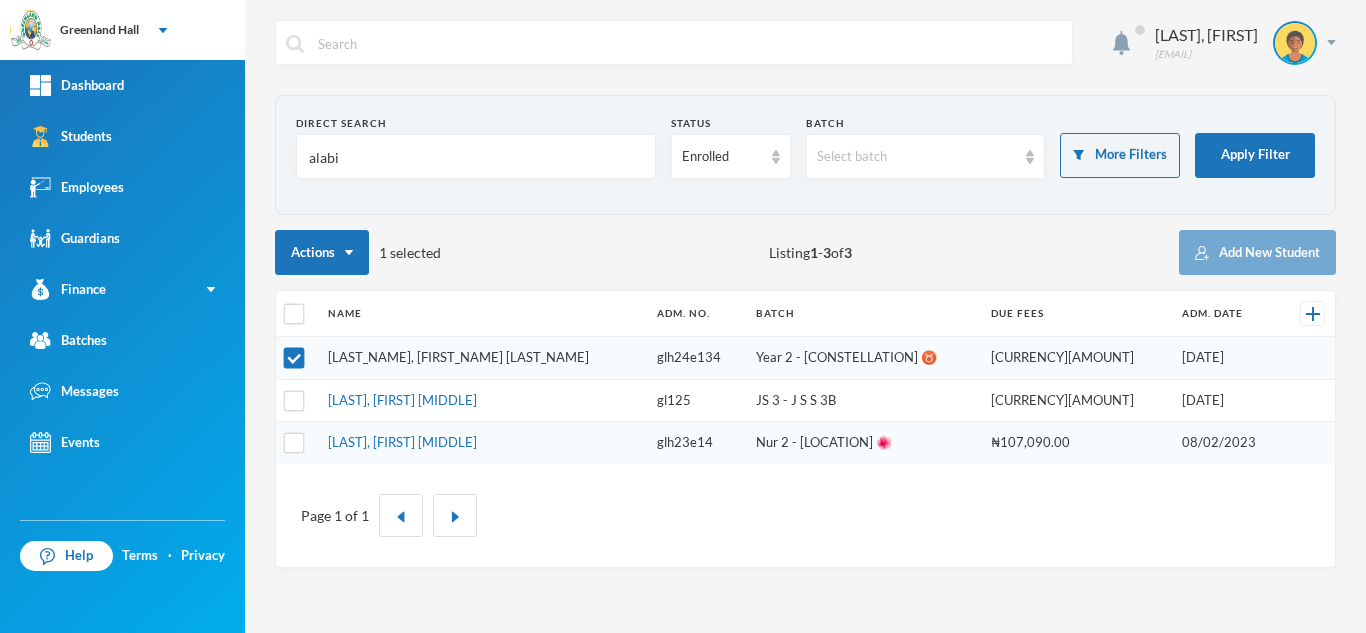 click on "Alabi, Marvin Zion" at bounding box center (458, 357) 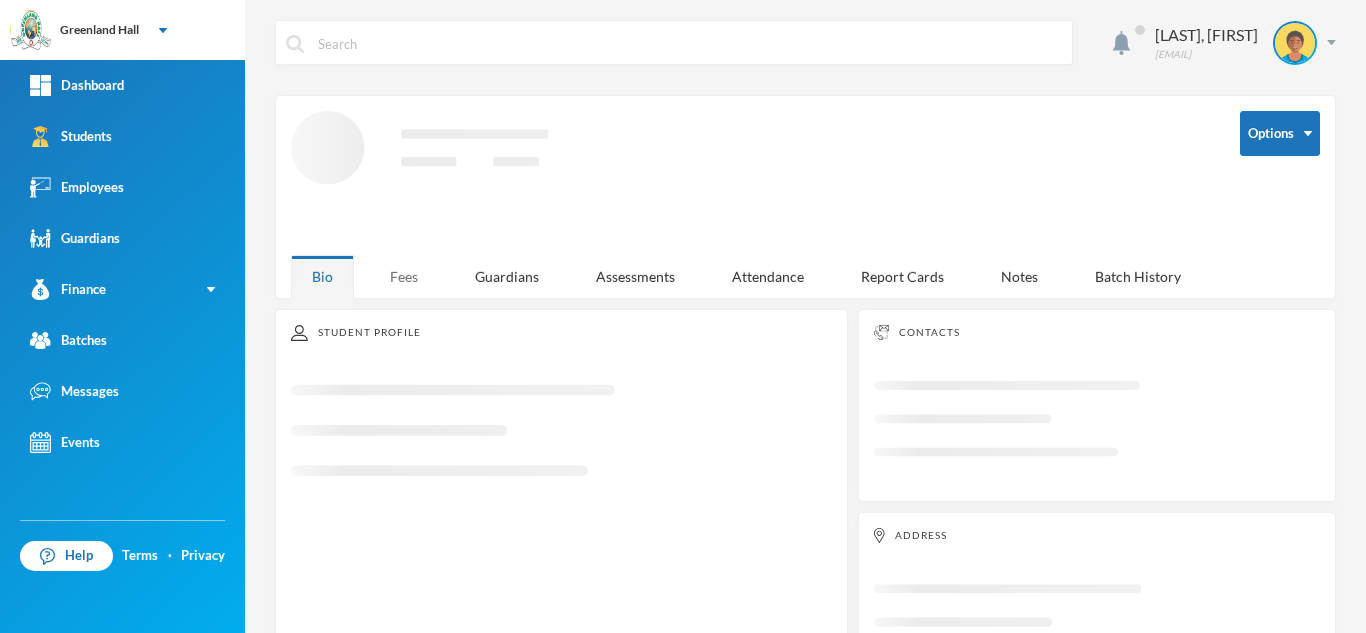 click on "Fees" at bounding box center [404, 276] 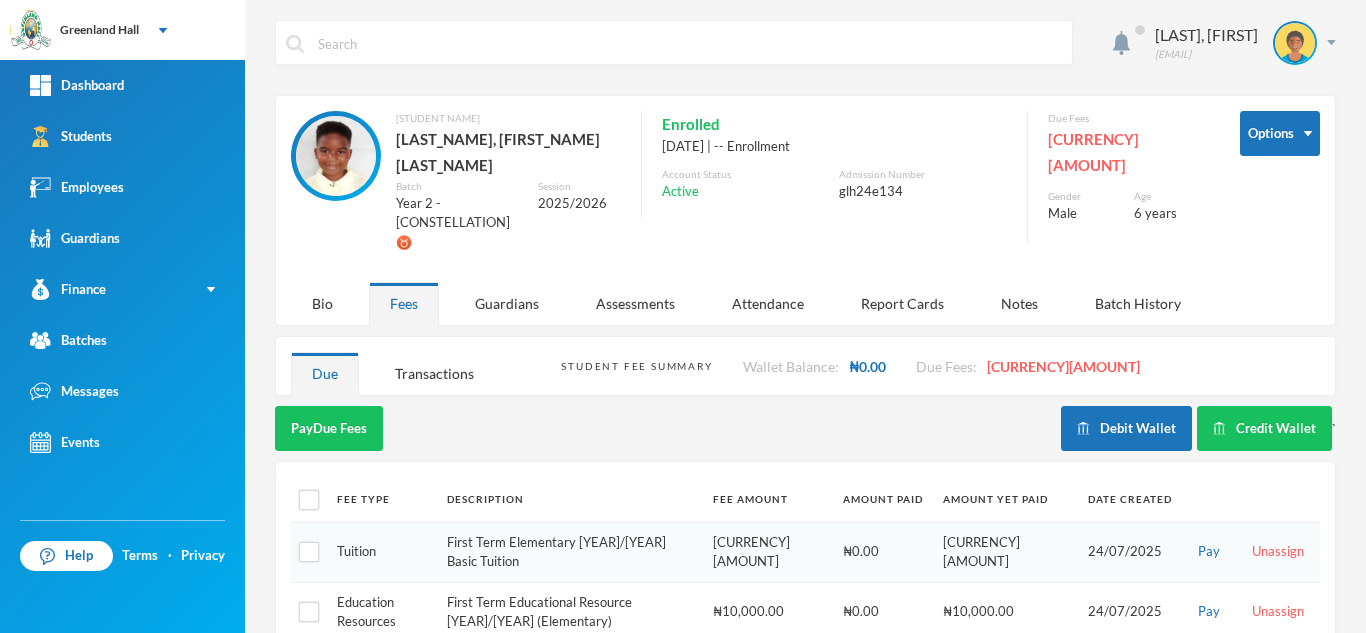 scroll, scrollTop: 104, scrollLeft: 0, axis: vertical 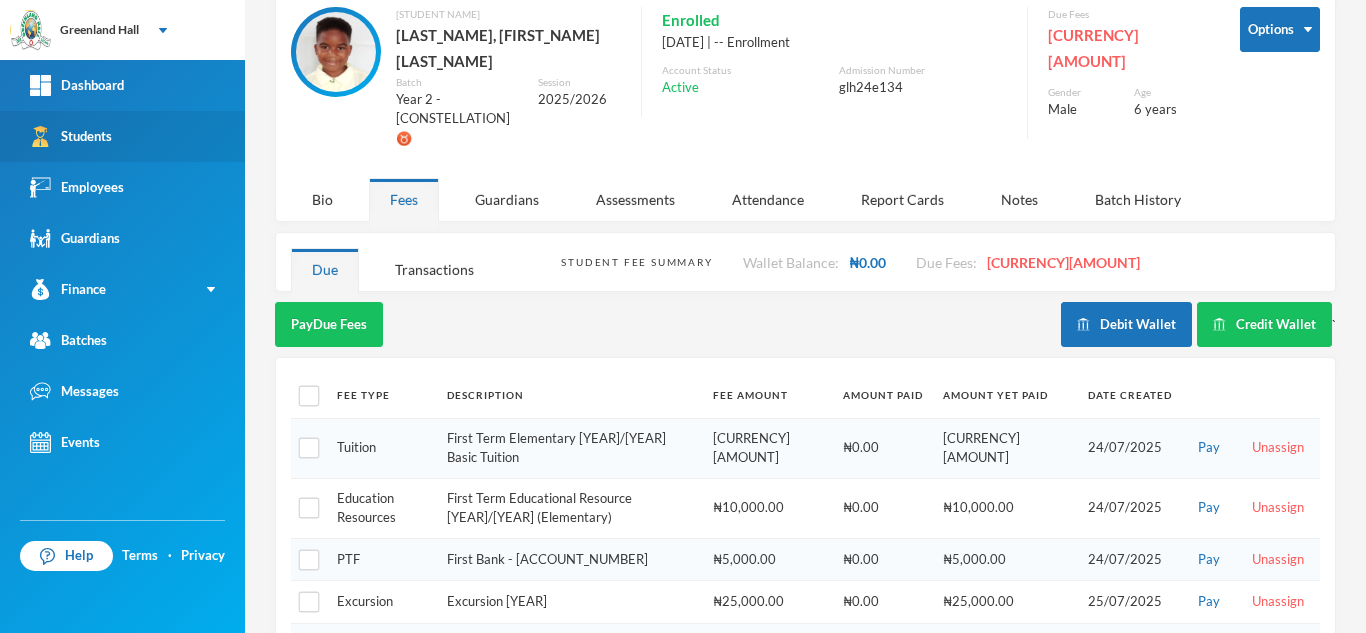 click on "Students" at bounding box center (71, 136) 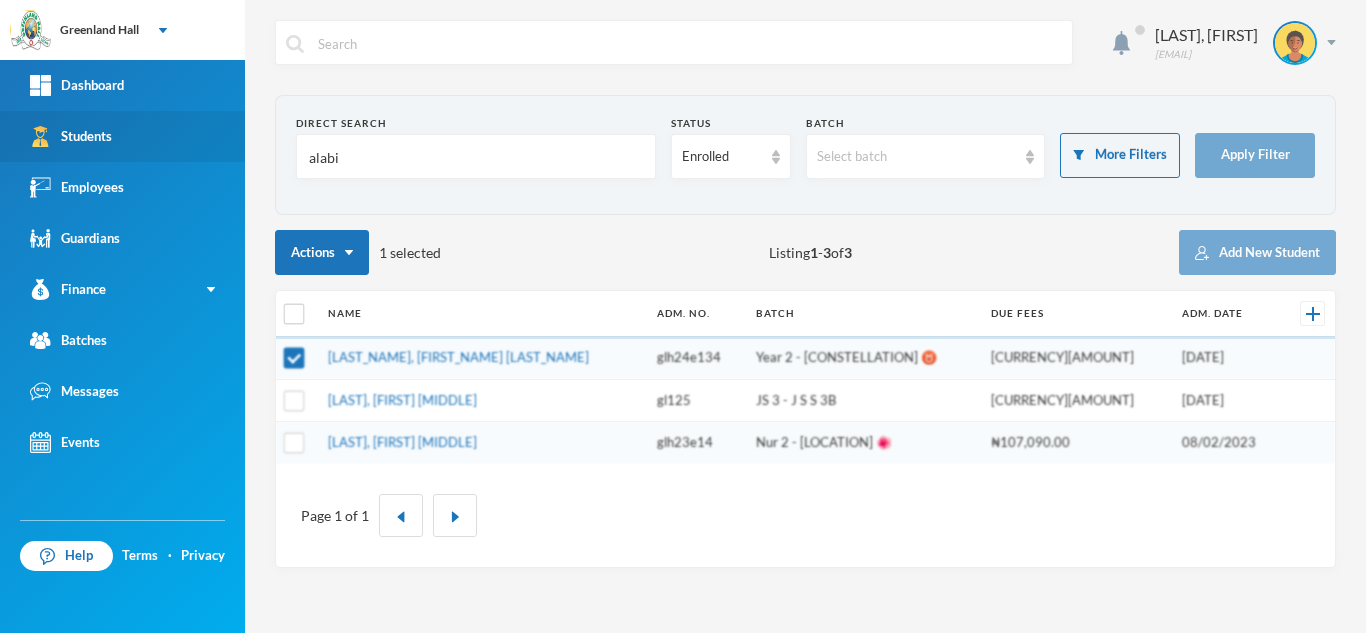 scroll, scrollTop: 0, scrollLeft: 0, axis: both 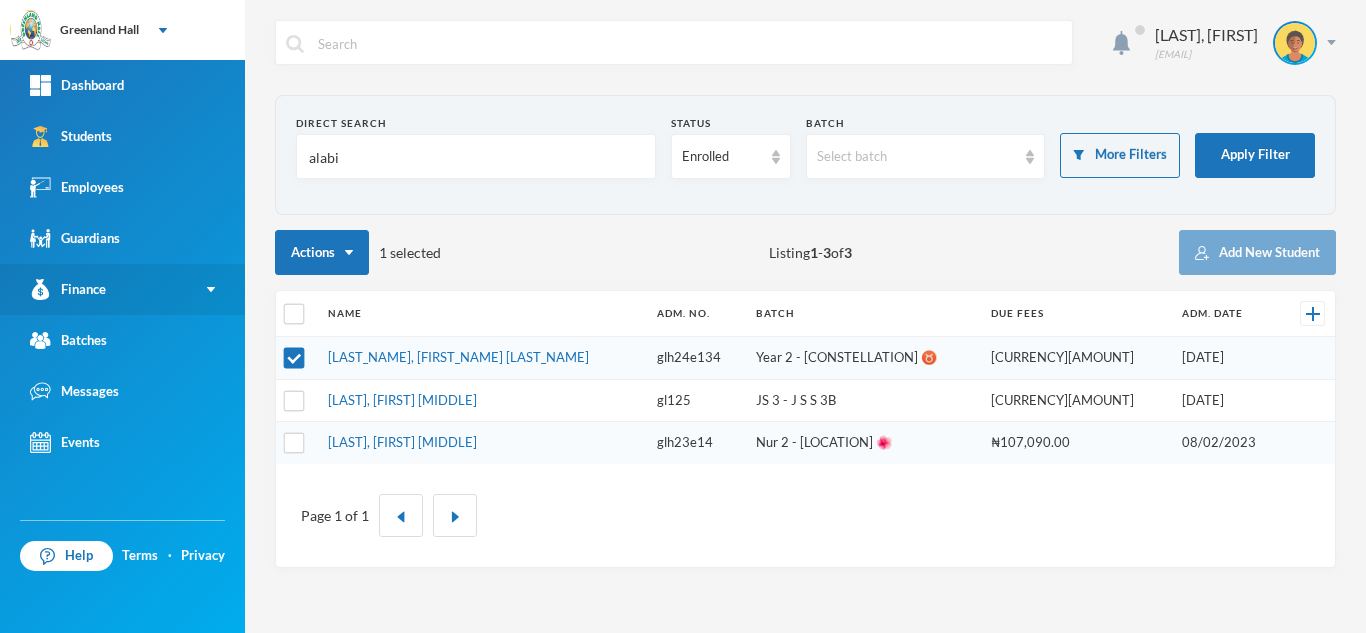 click on "Finance" at bounding box center [122, 289] 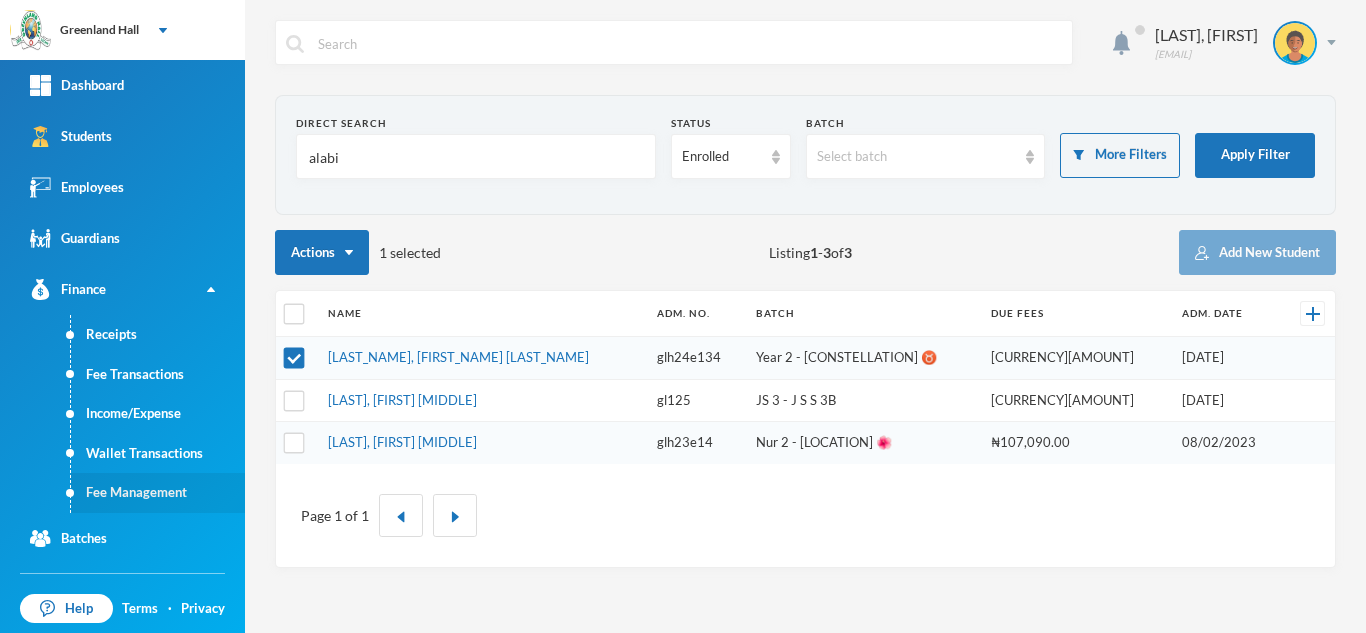 click on "Fee Management" at bounding box center (158, 493) 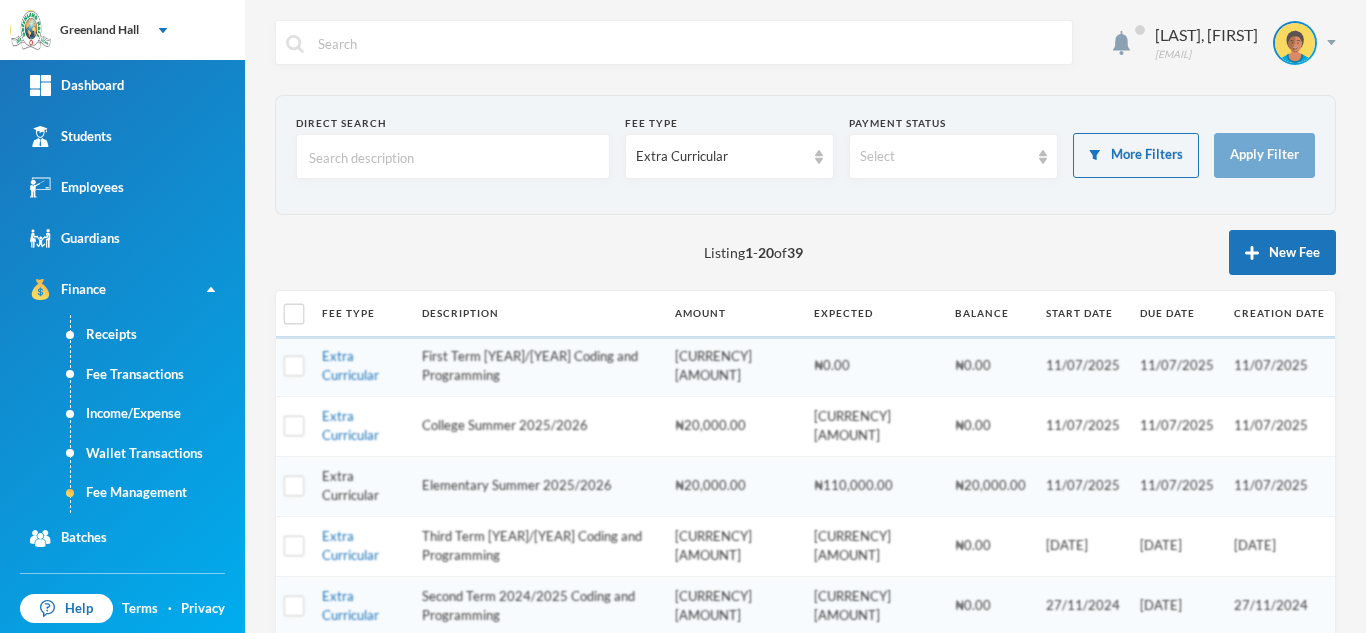 click on "Extra Curricular" at bounding box center (350, 486) 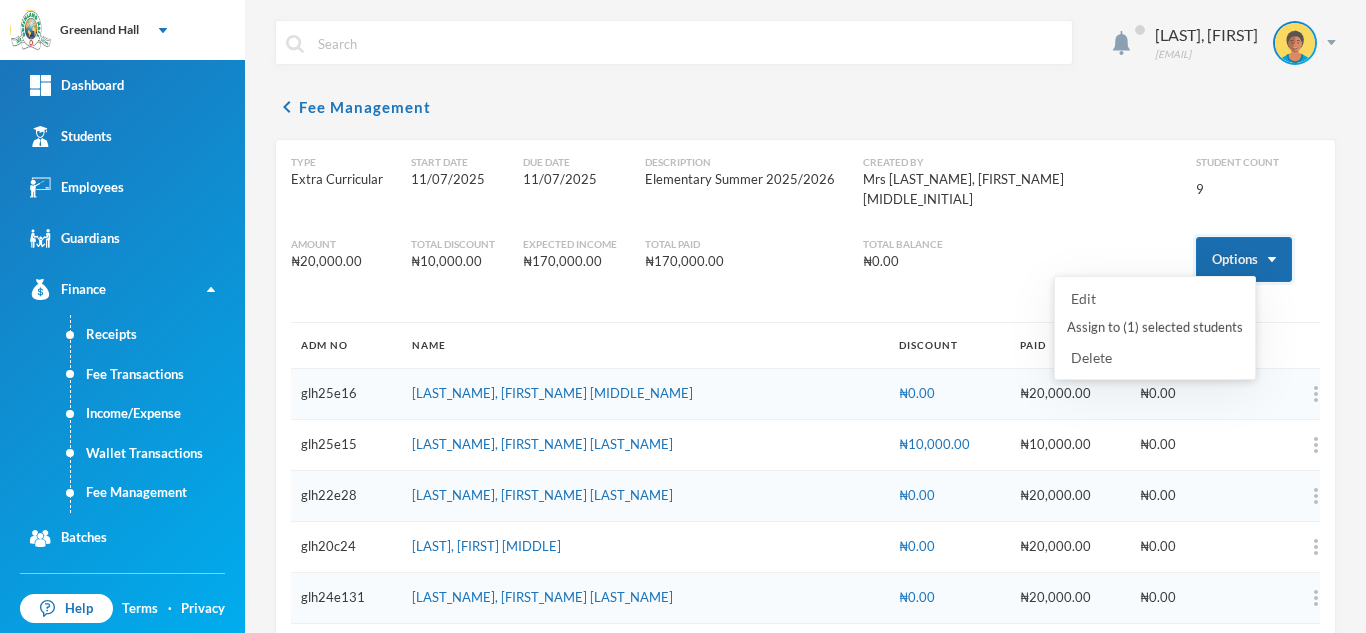 click on "Options" at bounding box center (1244, 259) 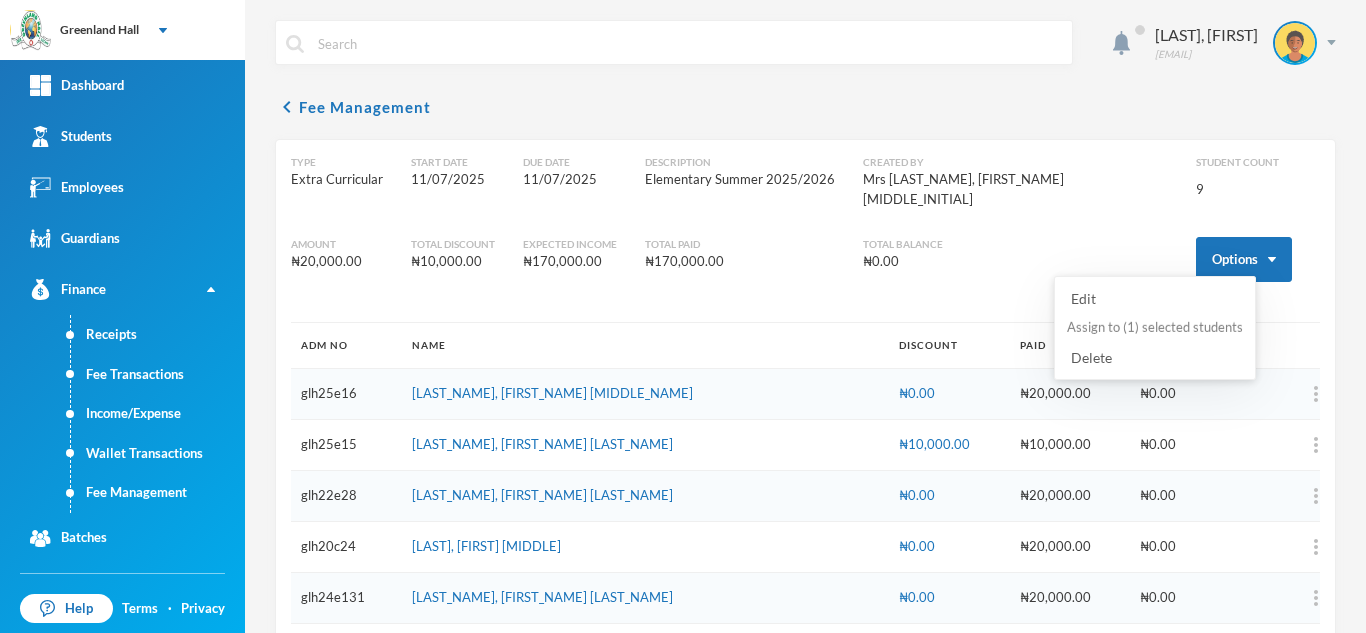 click on "Assign to ( 1 ) selected students" at bounding box center [1155, 328] 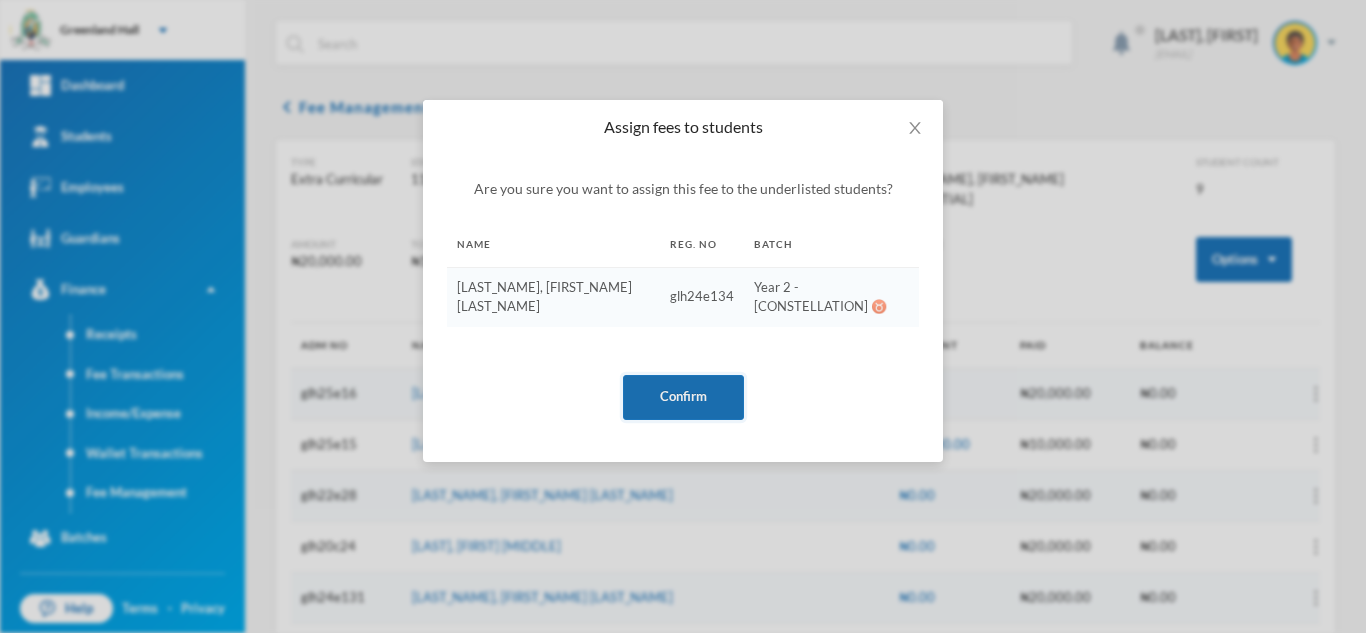 click on "Confirm" at bounding box center (683, 397) 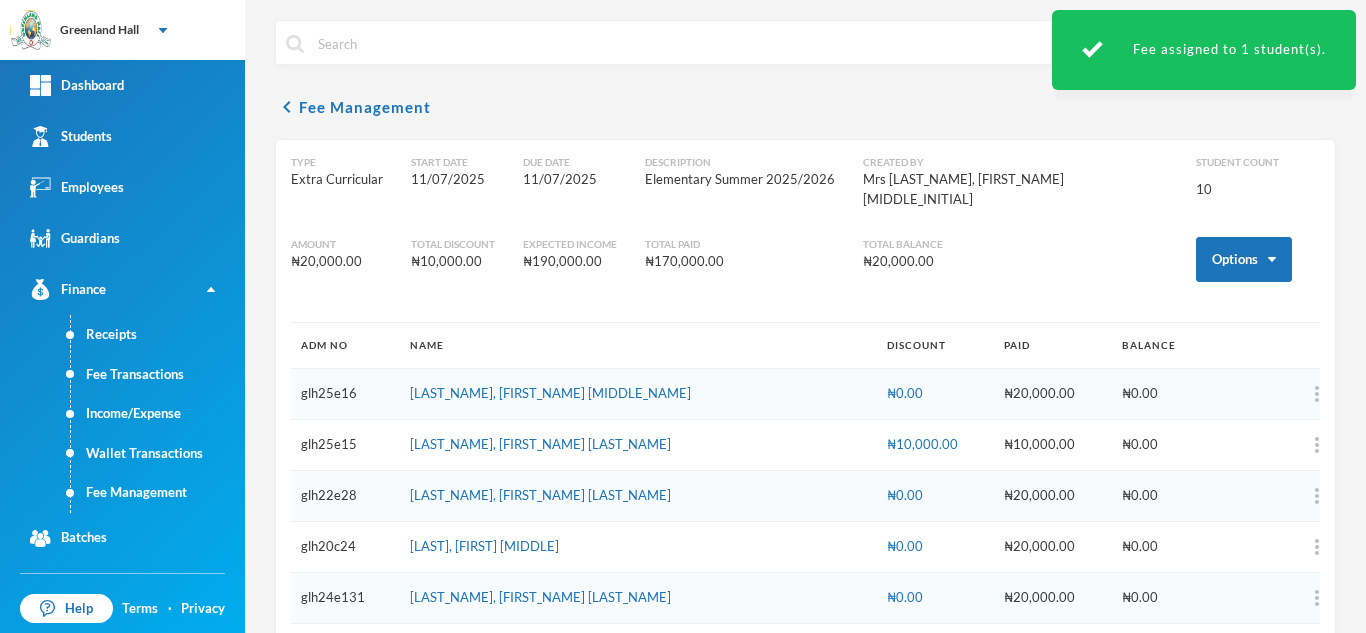 scroll, scrollTop: 261, scrollLeft: 0, axis: vertical 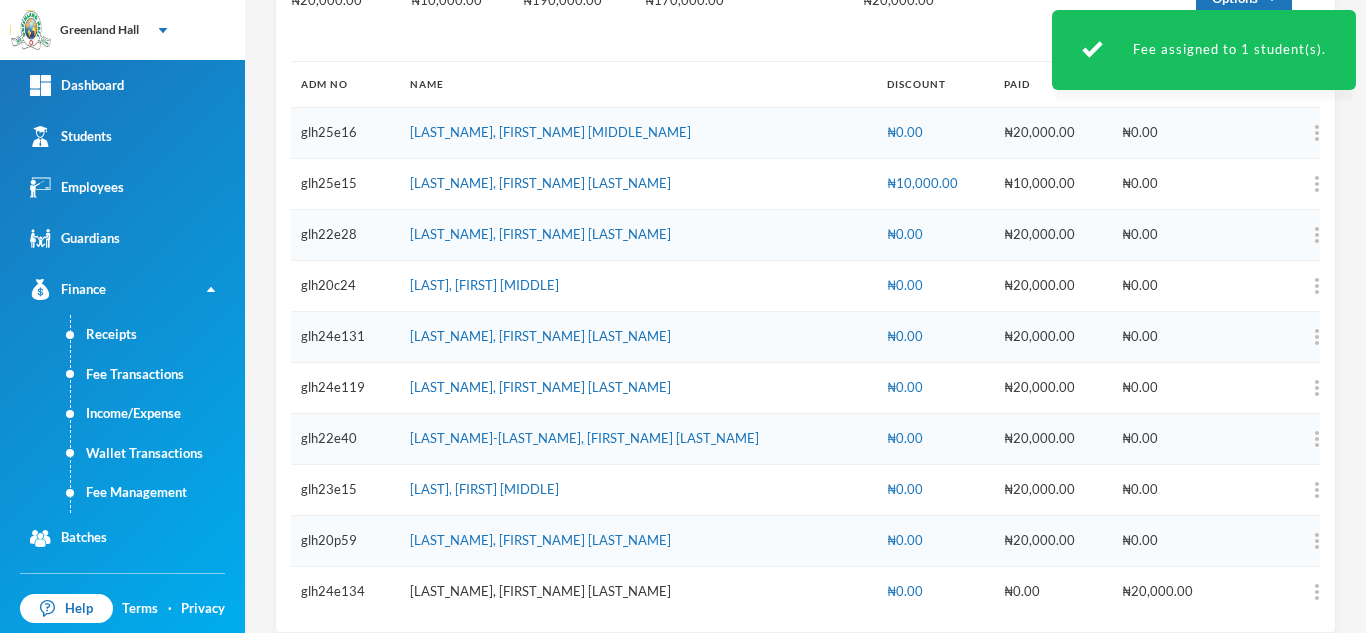 click on "Alabi, Marvin Zion" at bounding box center (540, 591) 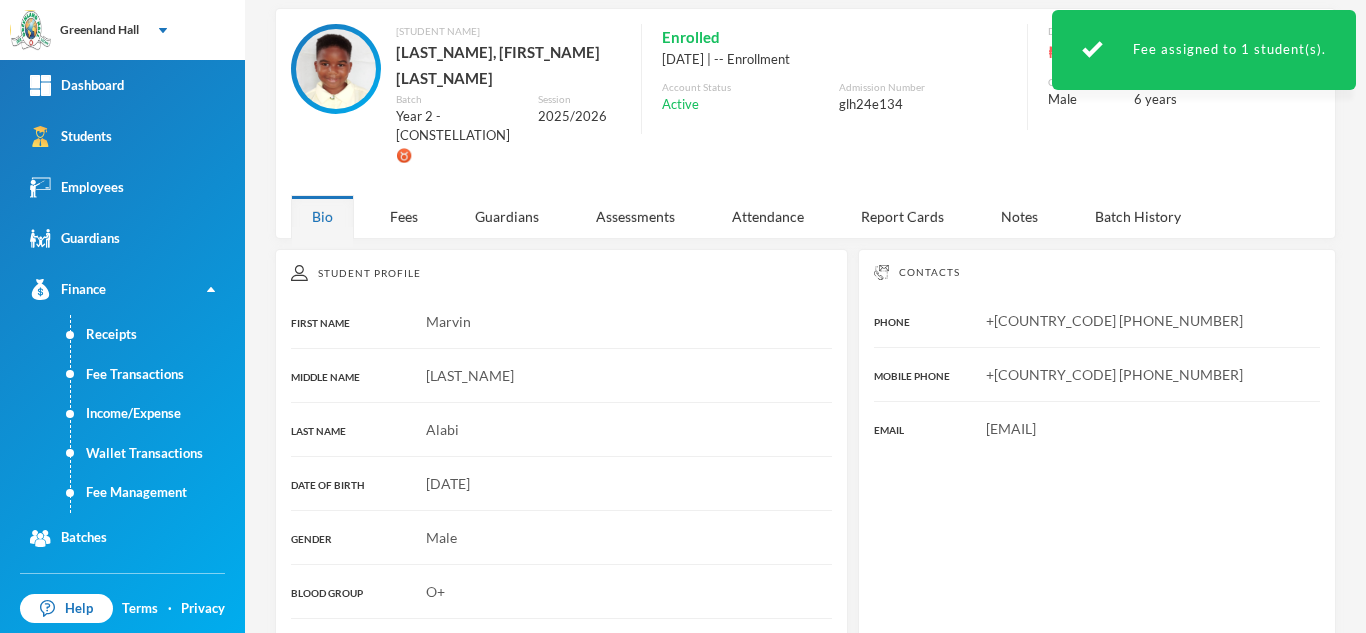 click on "Student Profile FIRST NAME Marvin MIDDLE NAME Zion LAST NAME Alabi DATE OF BIRTH 09/12/2019 GENDER Male BLOOD GROUP O+ ADMISSION DATE 07/09/2024 STUDENT CATEGORIES NATIONALITY Nigeria PLACE OF ORIGIN Osun RELIGION Christianity HEALTH INFO Nil" at bounding box center (561, 595) 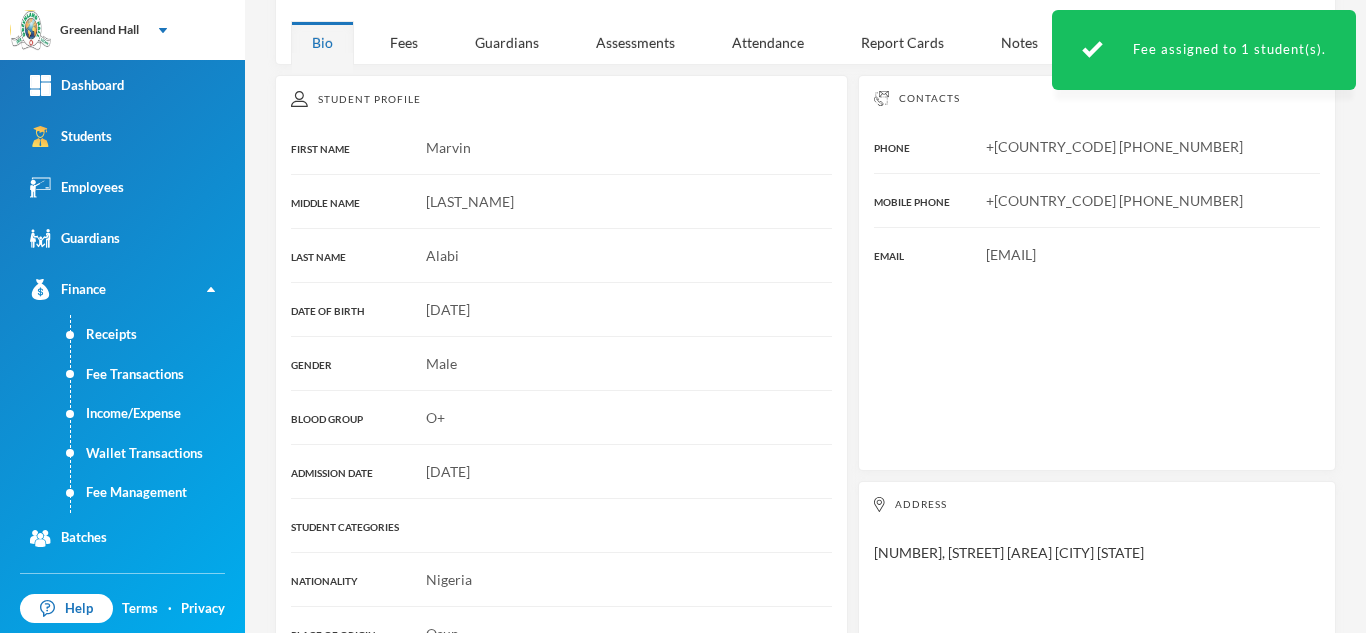 scroll, scrollTop: 0, scrollLeft: 0, axis: both 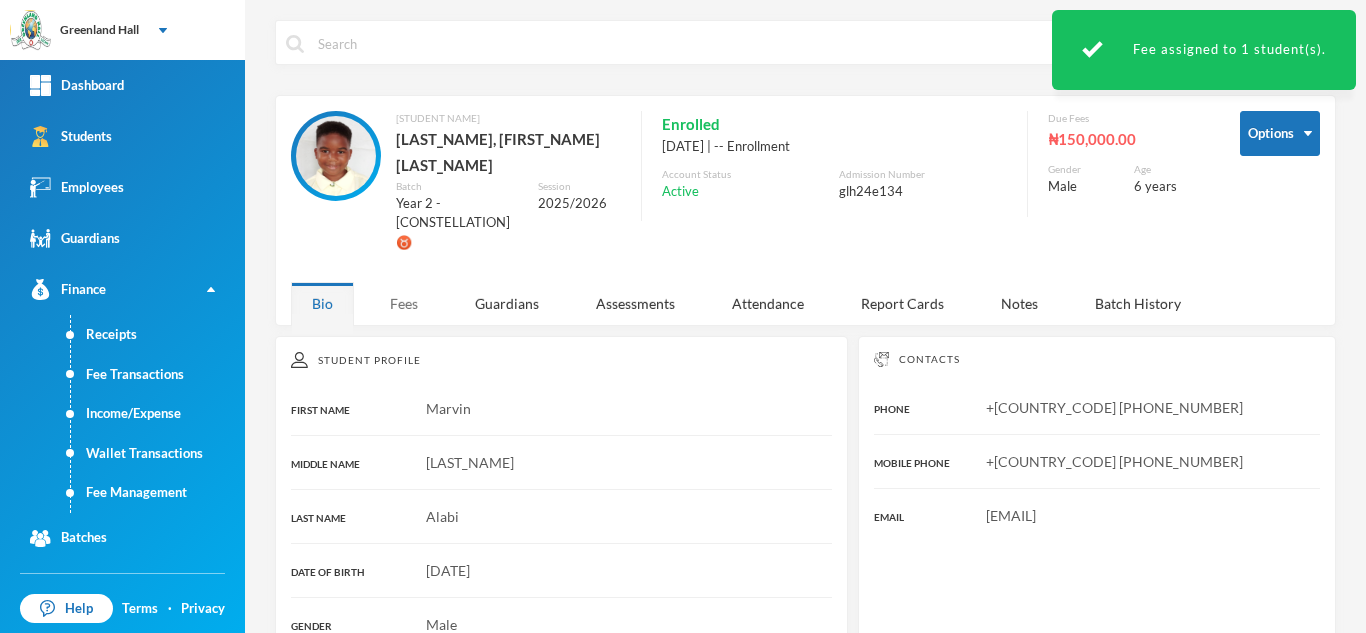 click on "Fees" at bounding box center (404, 303) 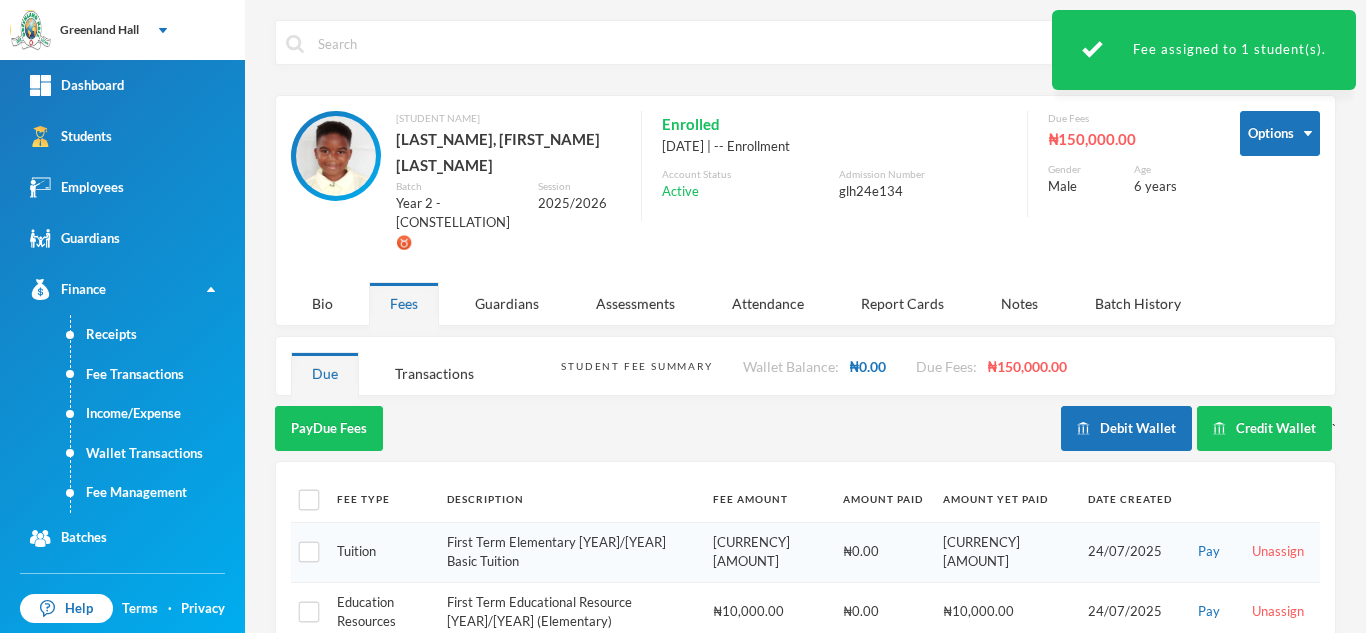 scroll, scrollTop: 146, scrollLeft: 0, axis: vertical 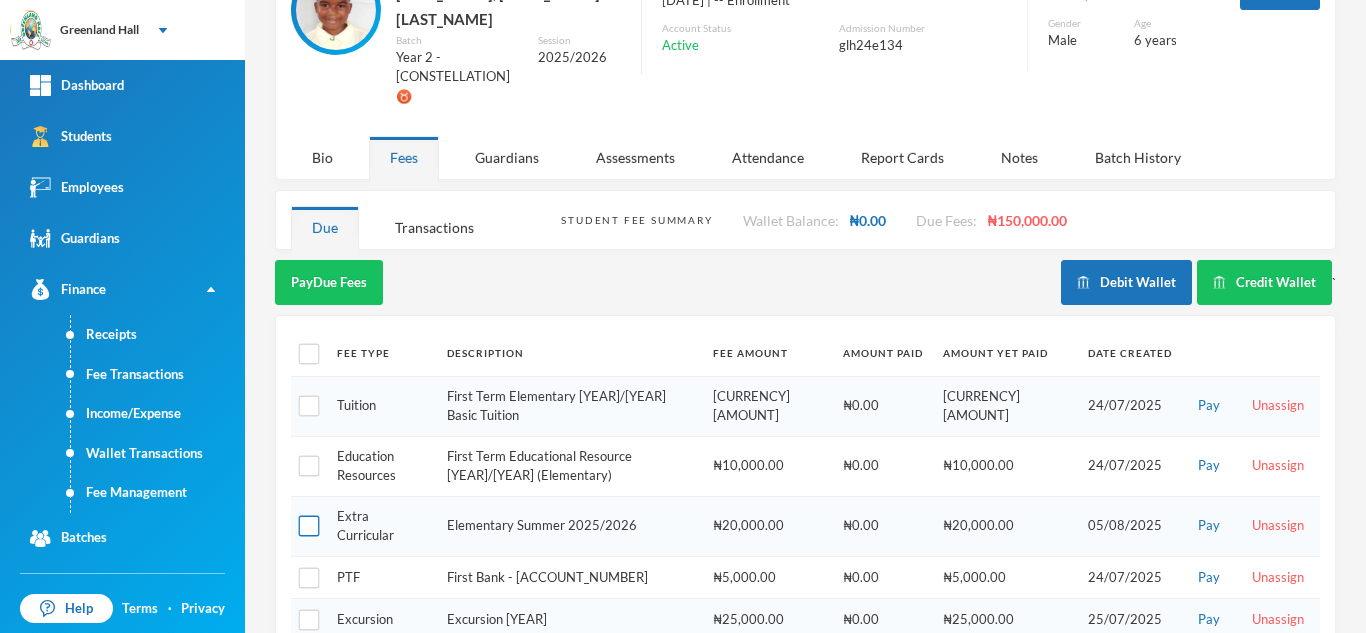 click at bounding box center [309, 526] 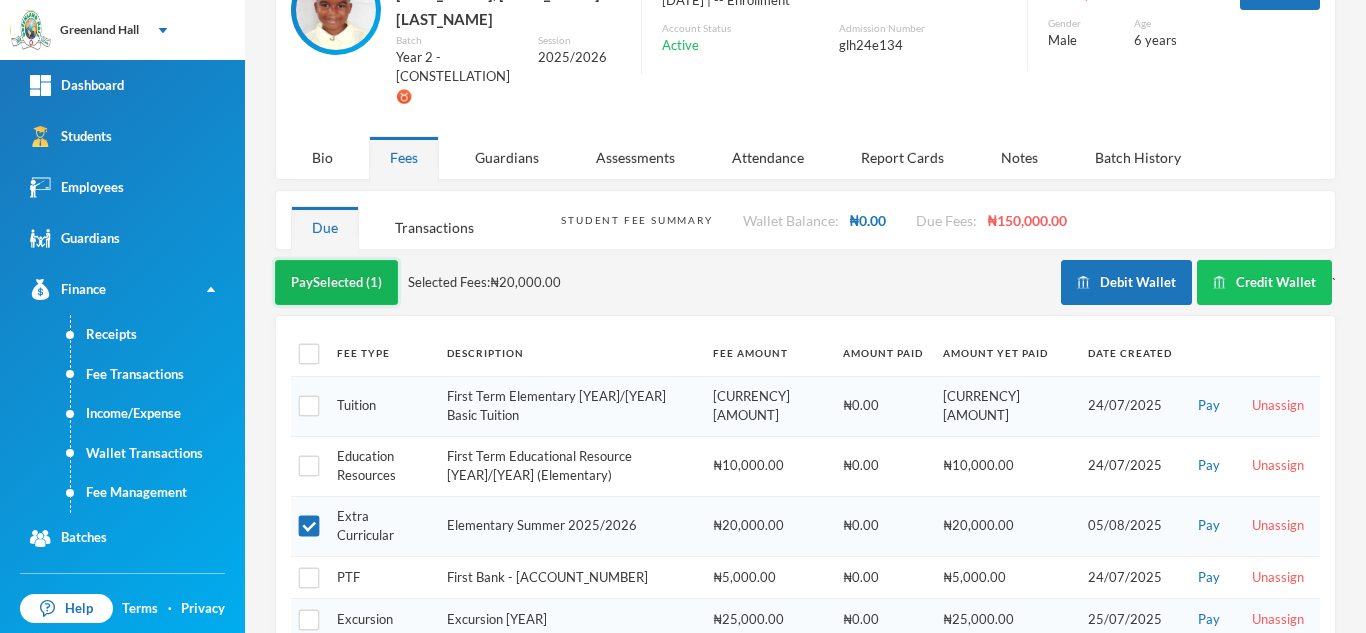 click on "Pay  Selected (1)" at bounding box center [336, 282] 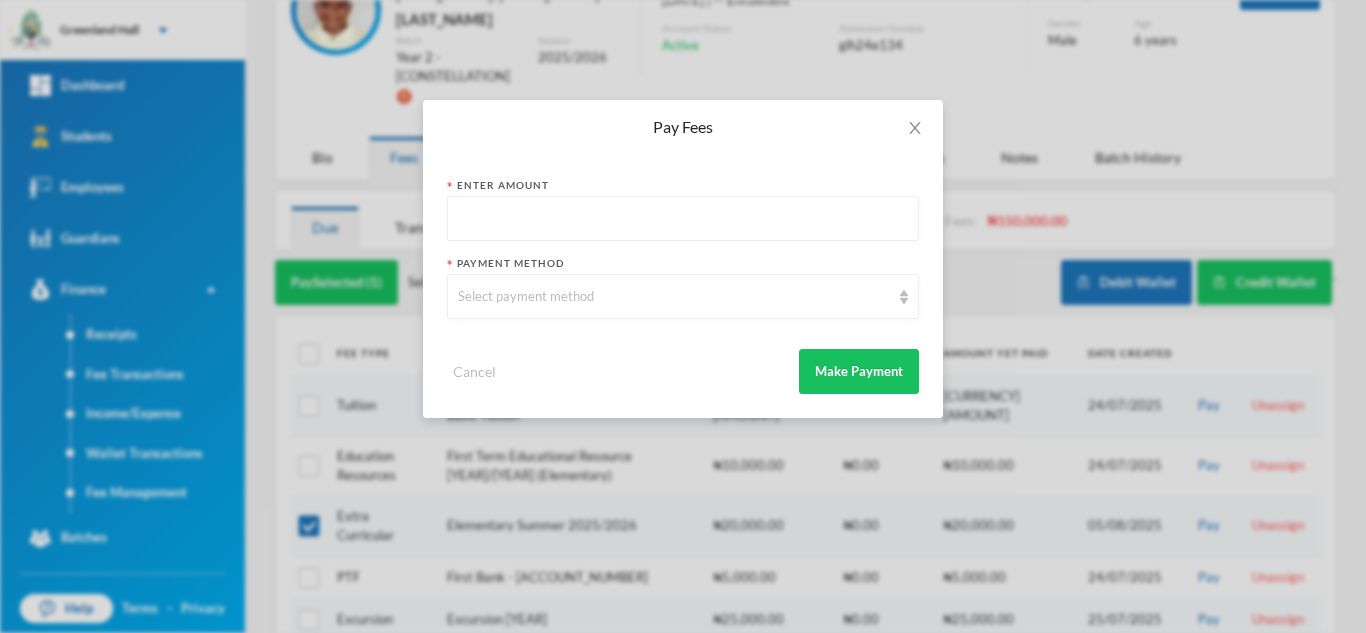 click at bounding box center [683, 219] 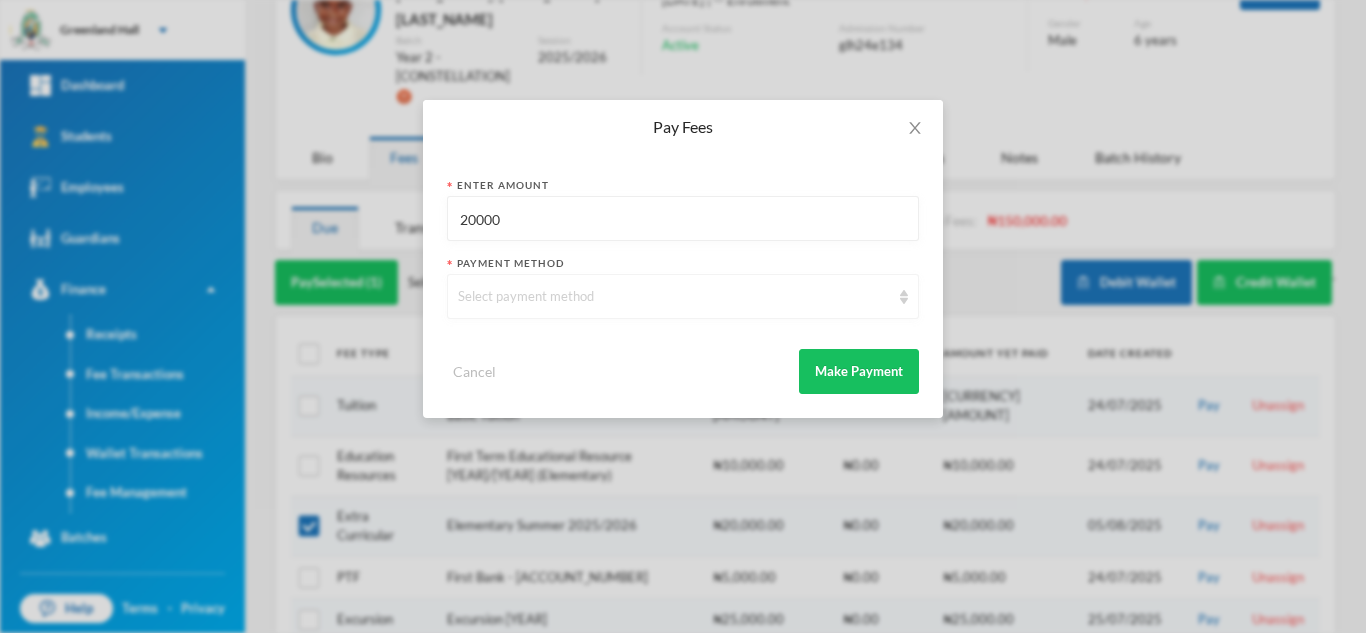 type on "20000" 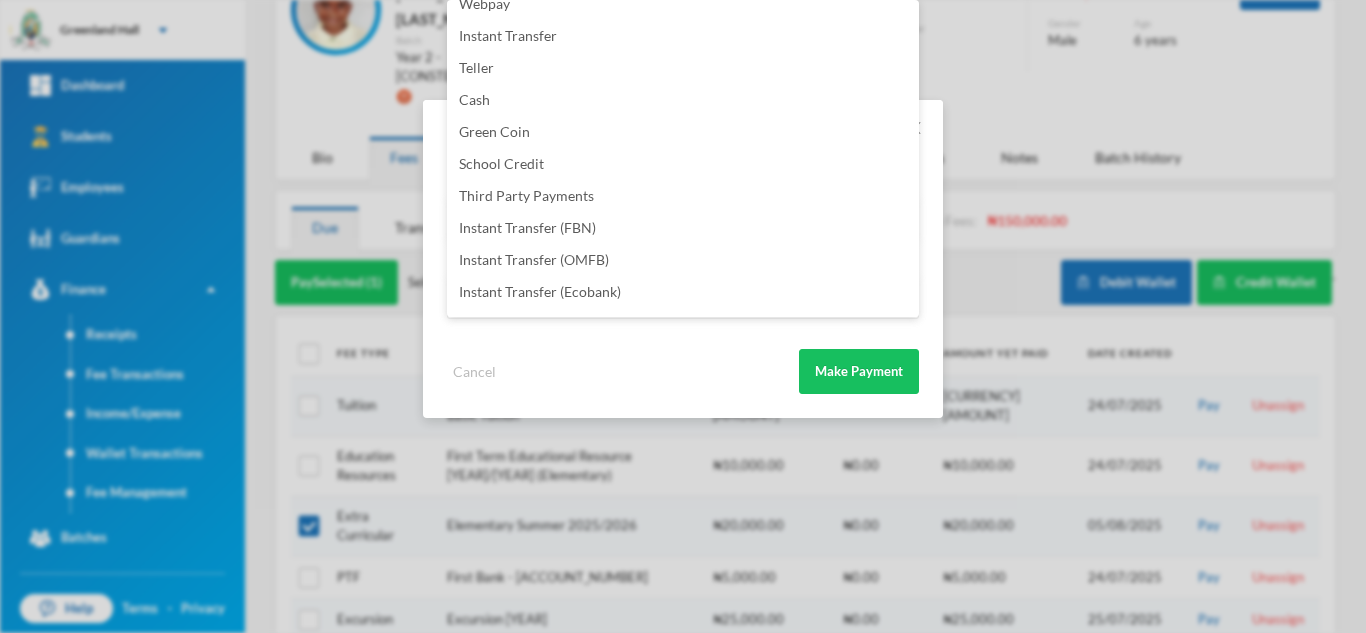scroll, scrollTop: 235, scrollLeft: 0, axis: vertical 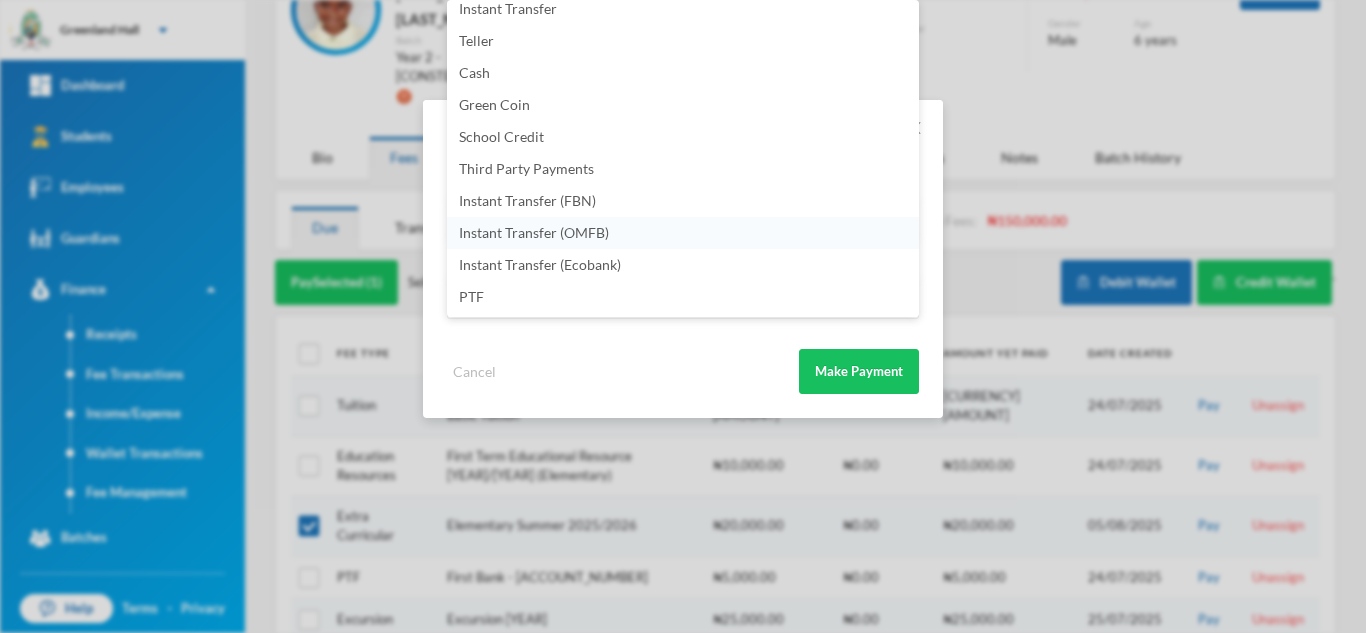 click on "Instant Transfer (OMFB)" at bounding box center [683, 233] 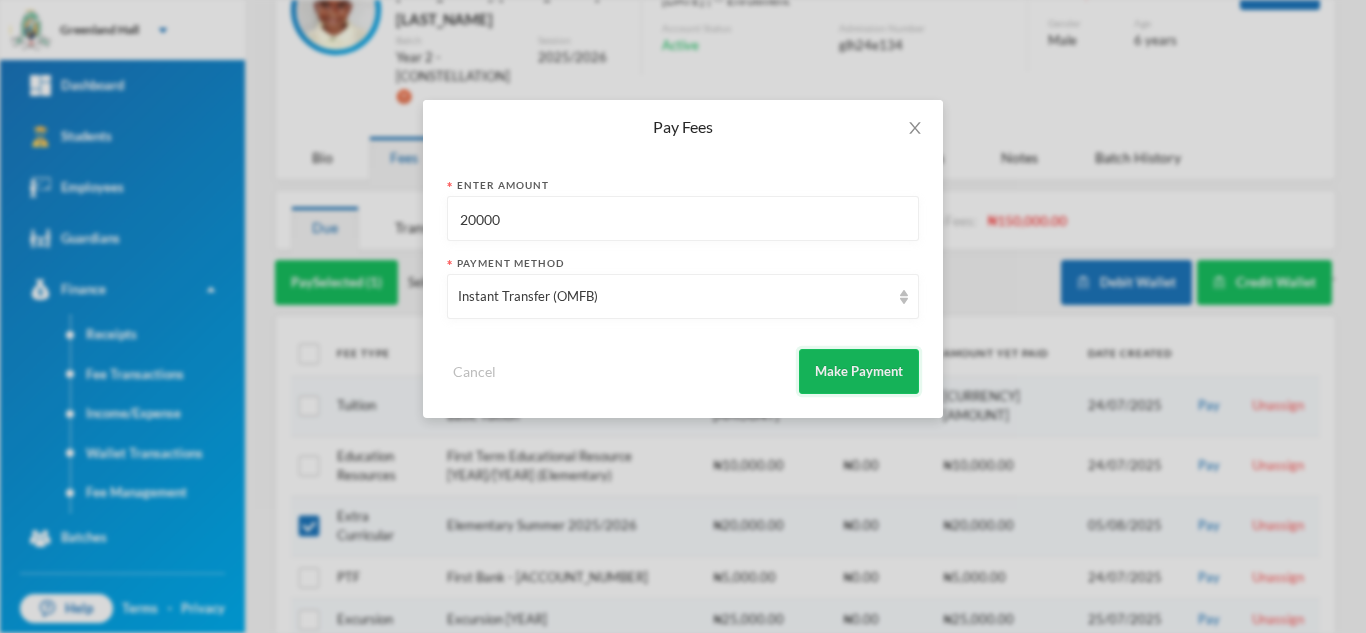 click on "Make Payment" at bounding box center (859, 371) 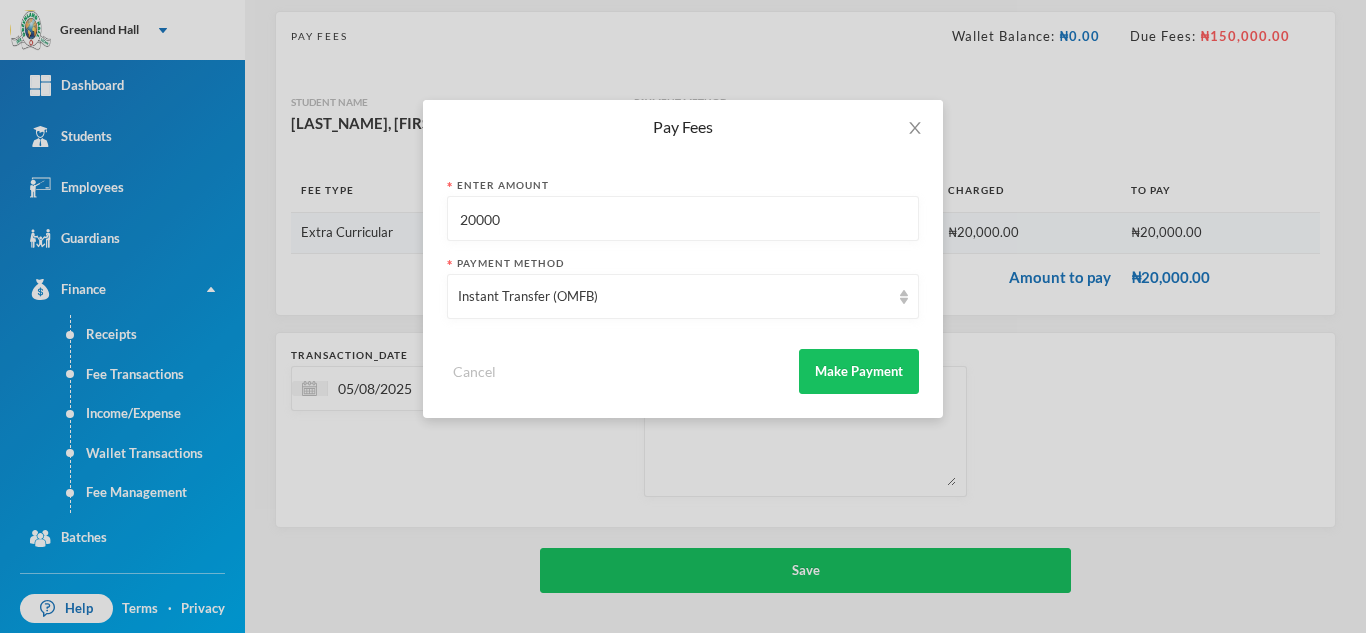 scroll, scrollTop: 128, scrollLeft: 0, axis: vertical 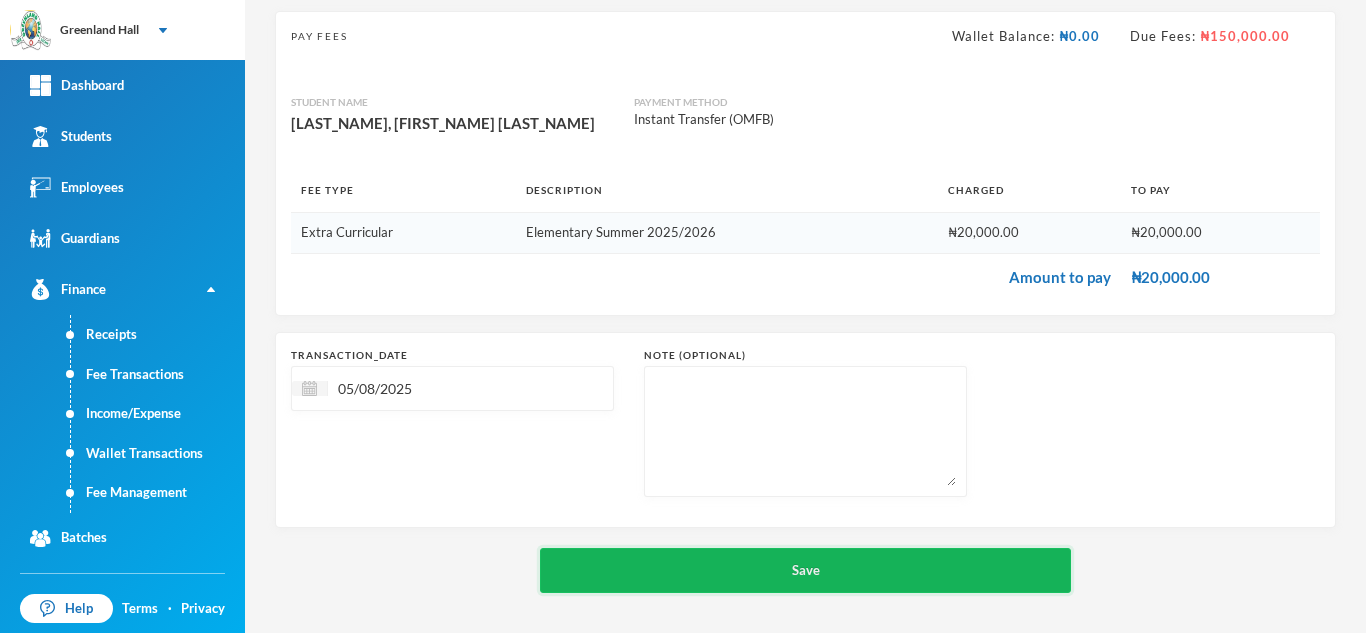 click on "Save" at bounding box center [805, 570] 